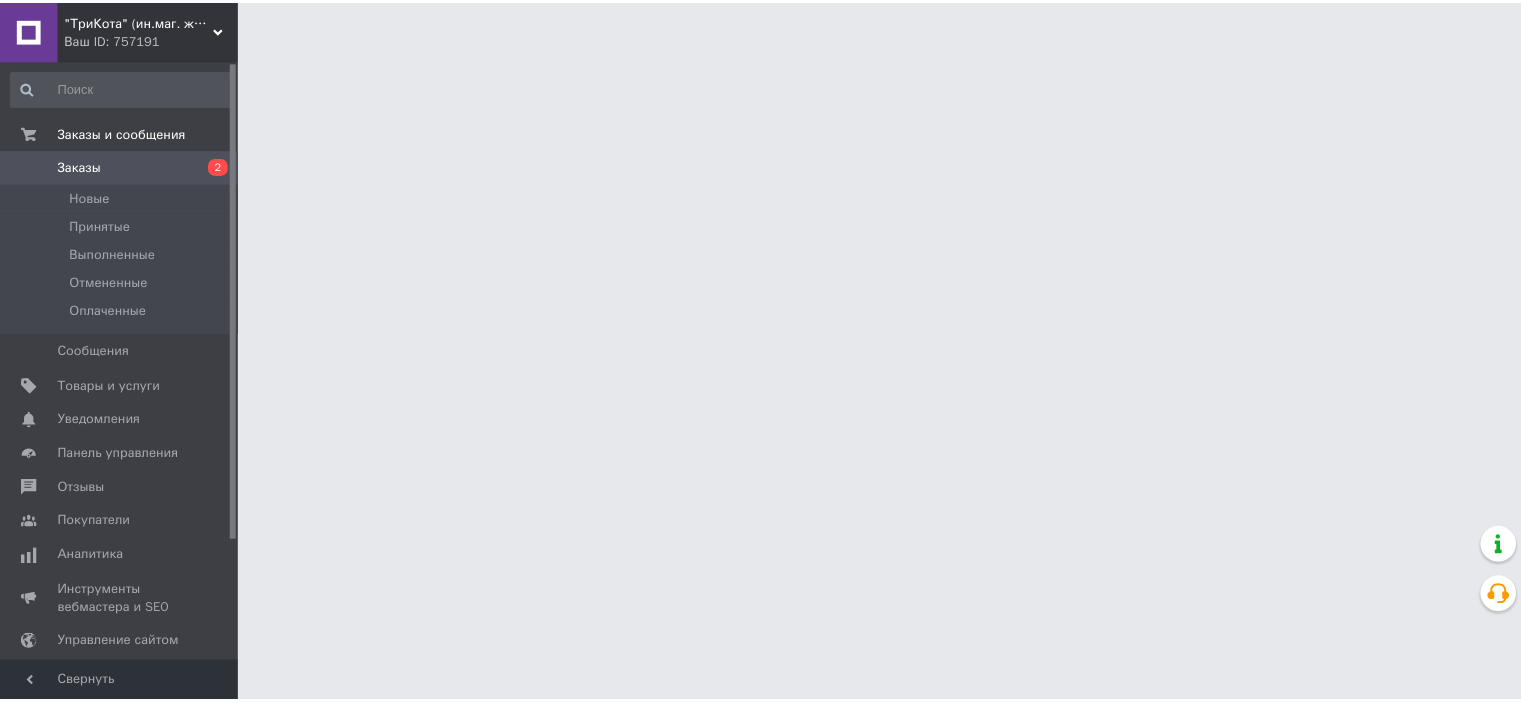 scroll, scrollTop: 0, scrollLeft: 0, axis: both 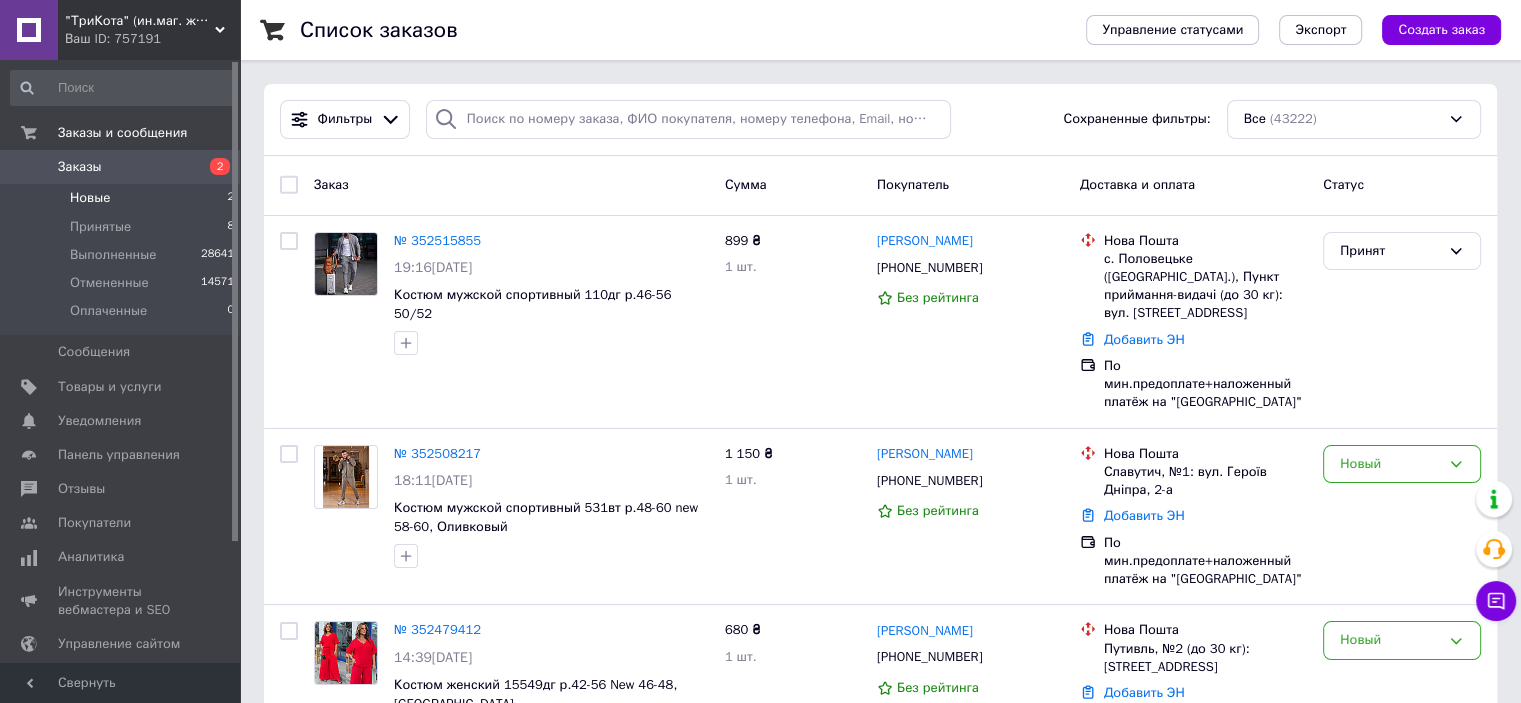 click on "Новые" at bounding box center [90, 198] 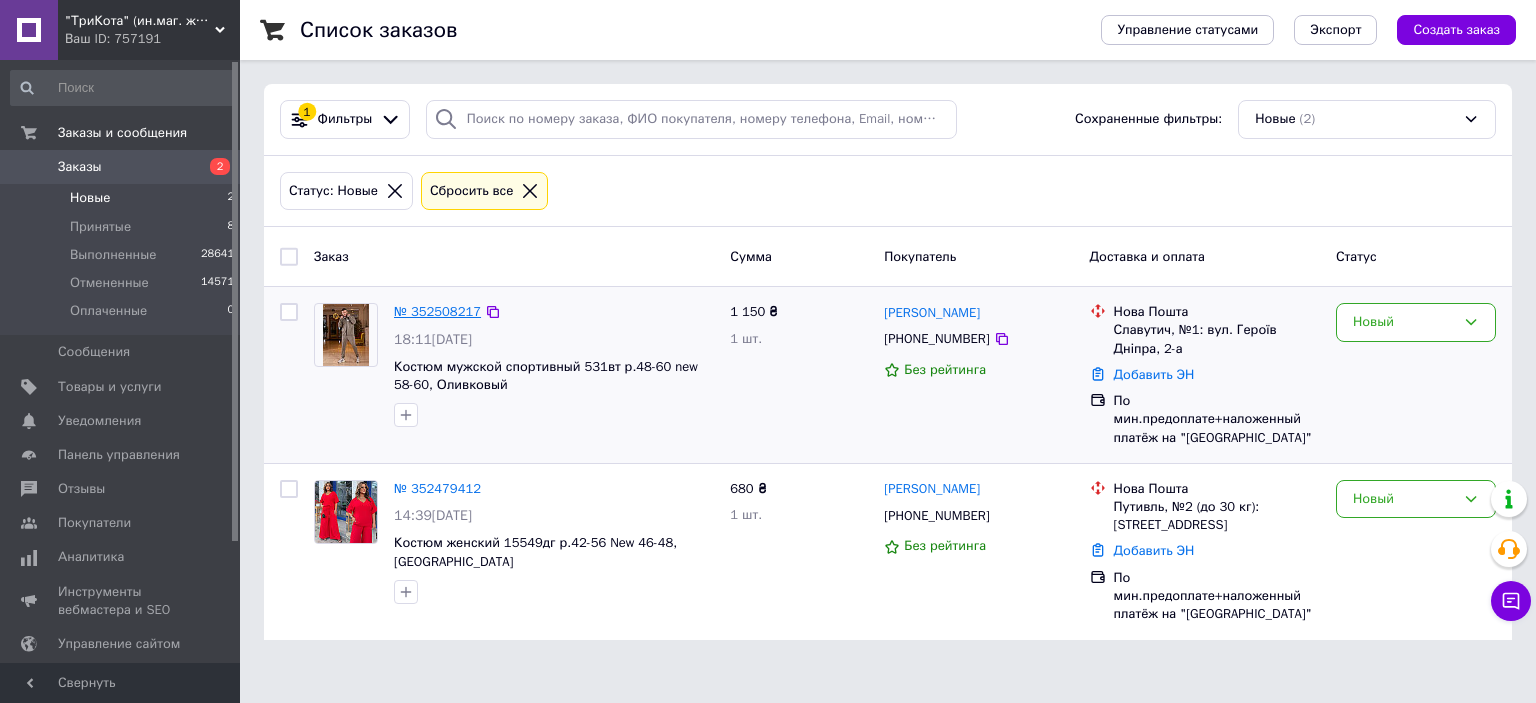 click on "№ 352508217" at bounding box center (437, 311) 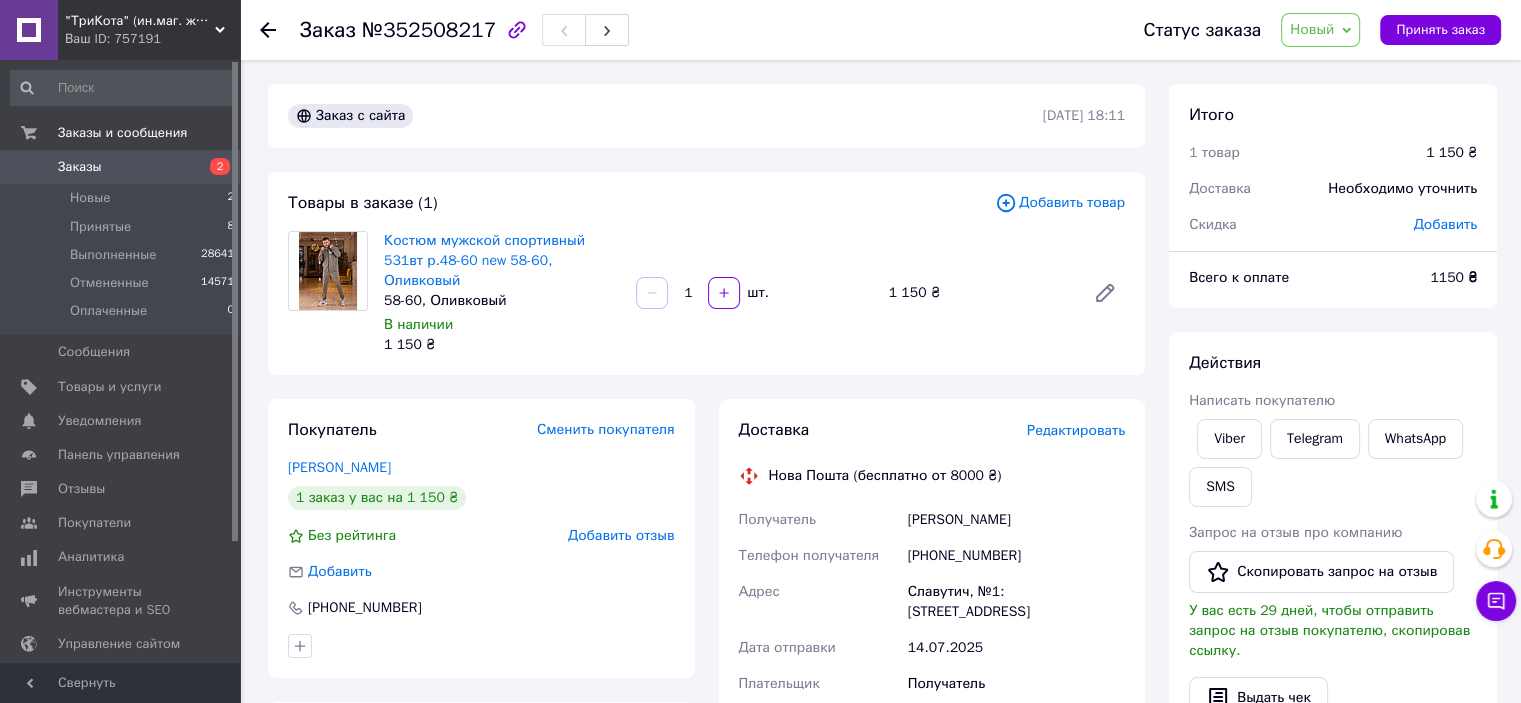 click on "1 150 ₴" at bounding box center [502, 345] 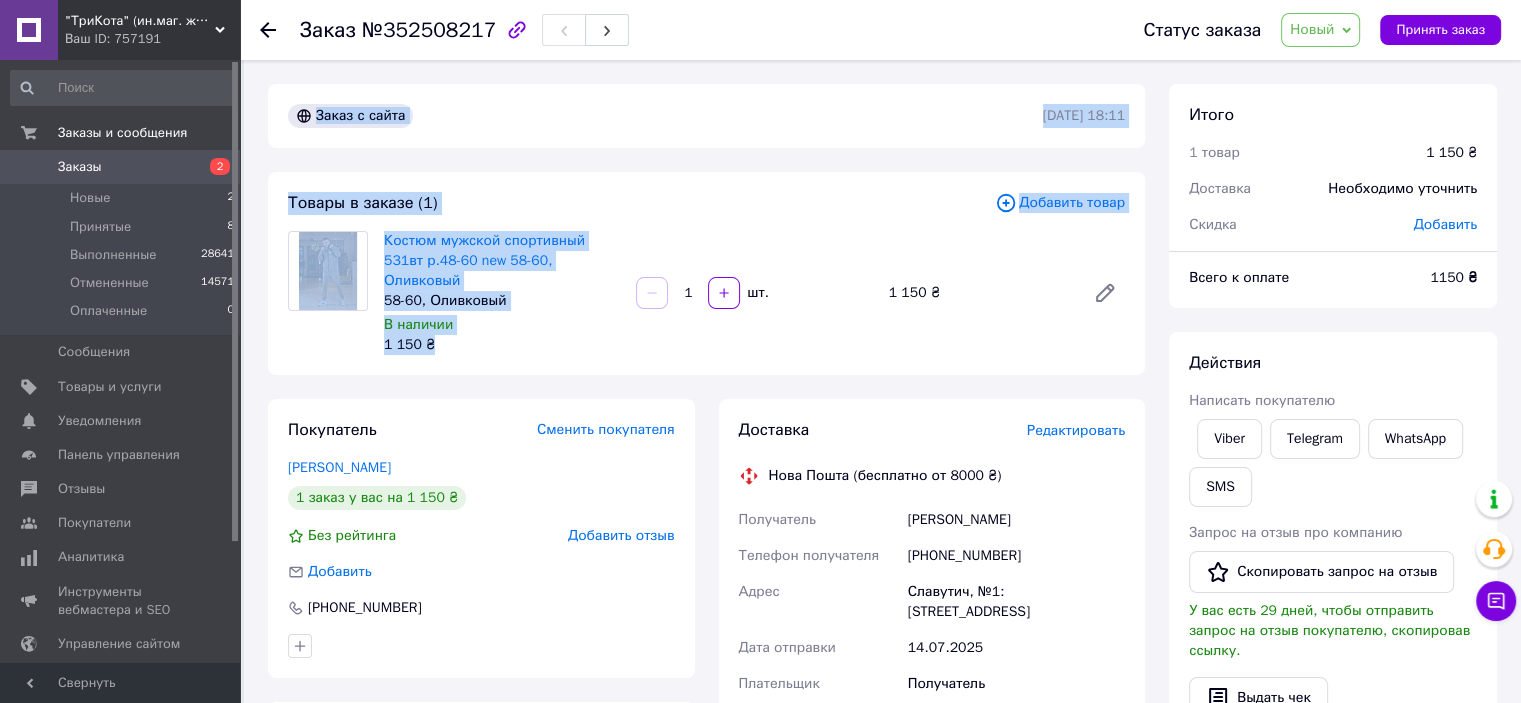 drag, startPoint x: 443, startPoint y: 353, endPoint x: 284, endPoint y: 95, distance: 303.0594 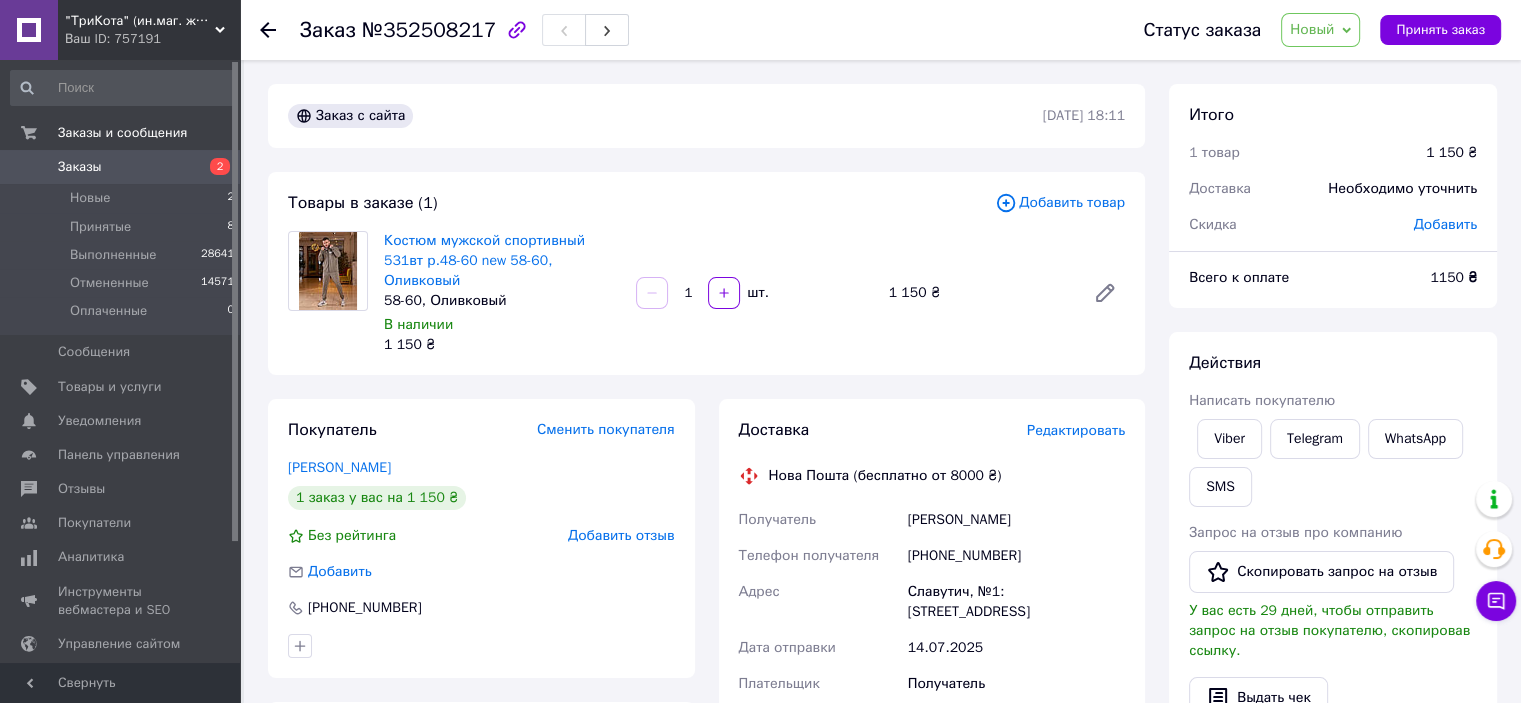 click on "Товары в заказе (1) Добавить товар Костюм мужской спортивный 531вт р.48-60  new 58-60, Оливковый 58-60, Оливковый В наличии 1 150 ₴ 1   шт. 1 150 ₴" at bounding box center (706, 273) 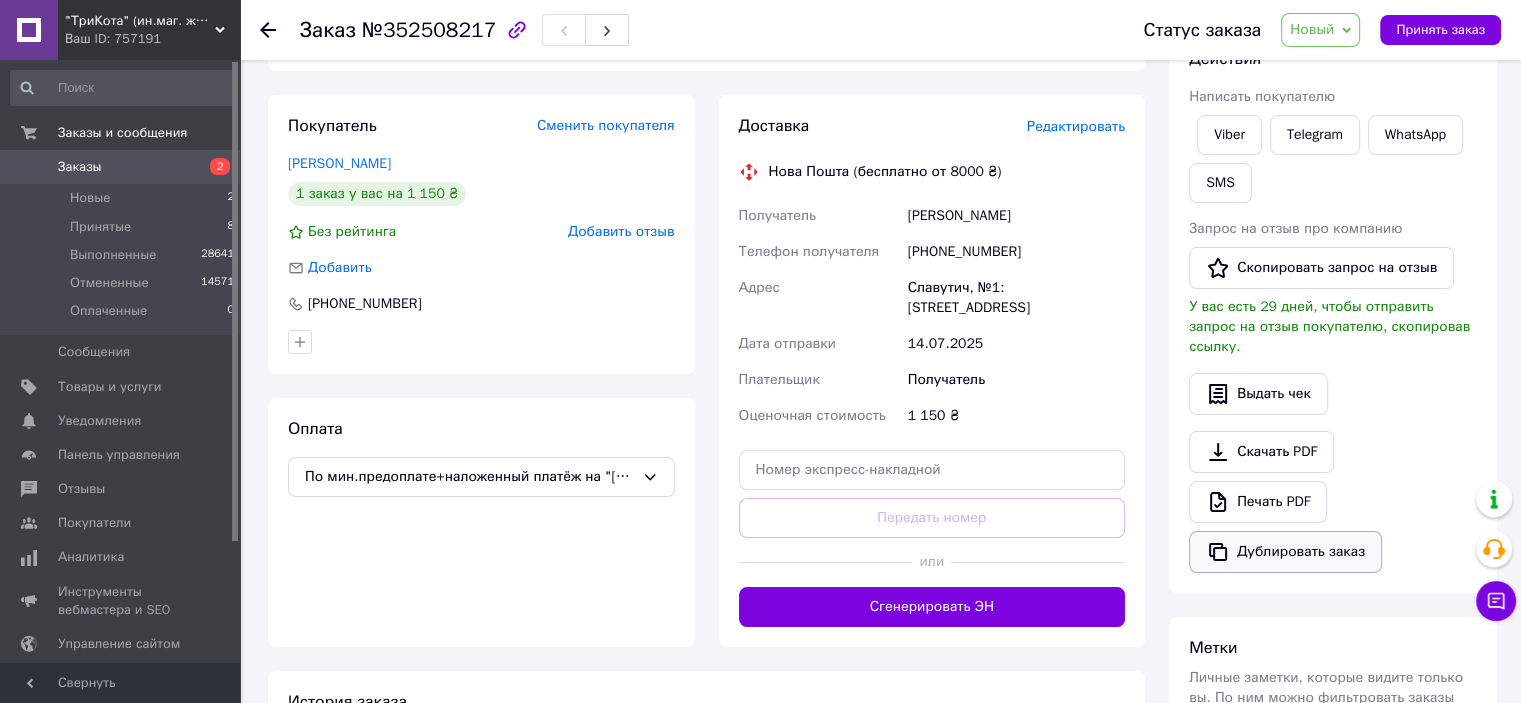scroll, scrollTop: 533, scrollLeft: 0, axis: vertical 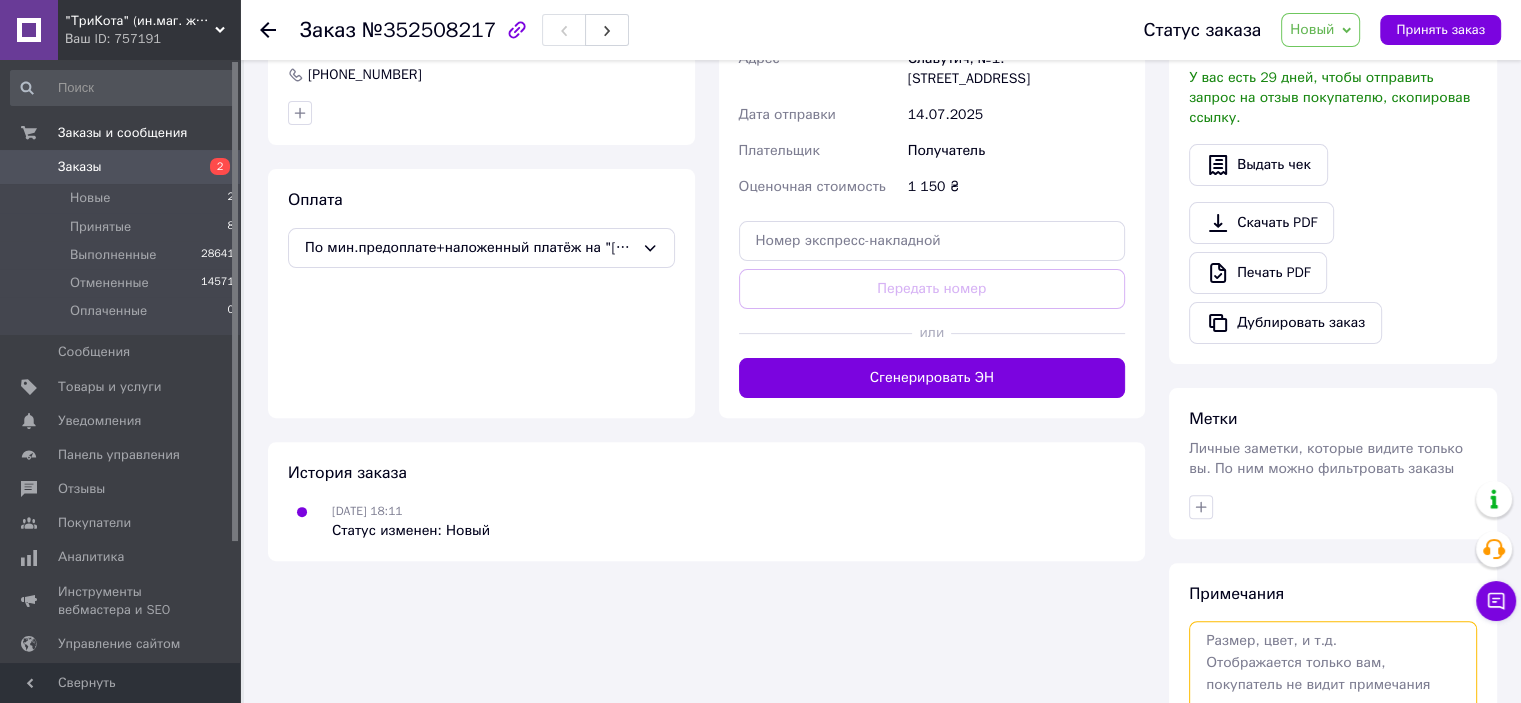 click at bounding box center (1333, 674) 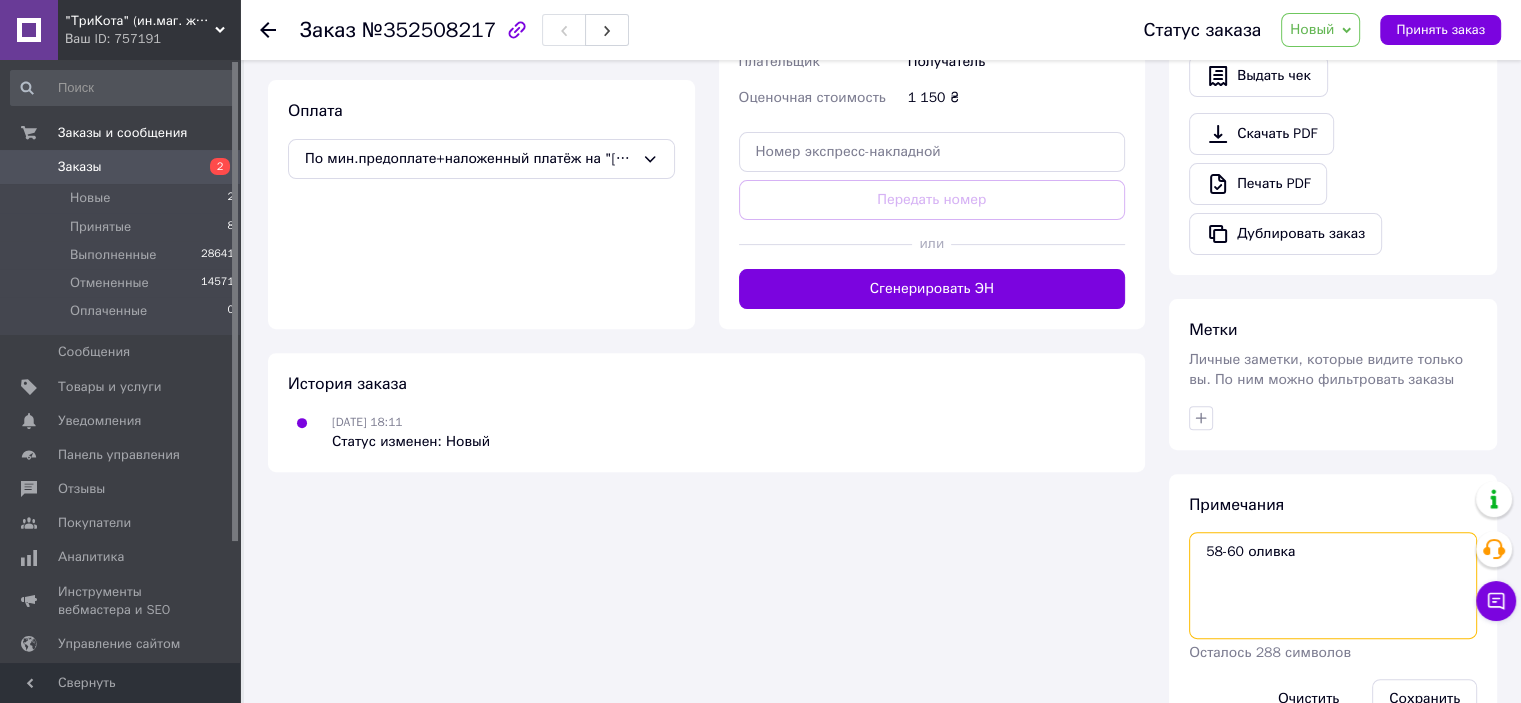 scroll, scrollTop: 659, scrollLeft: 0, axis: vertical 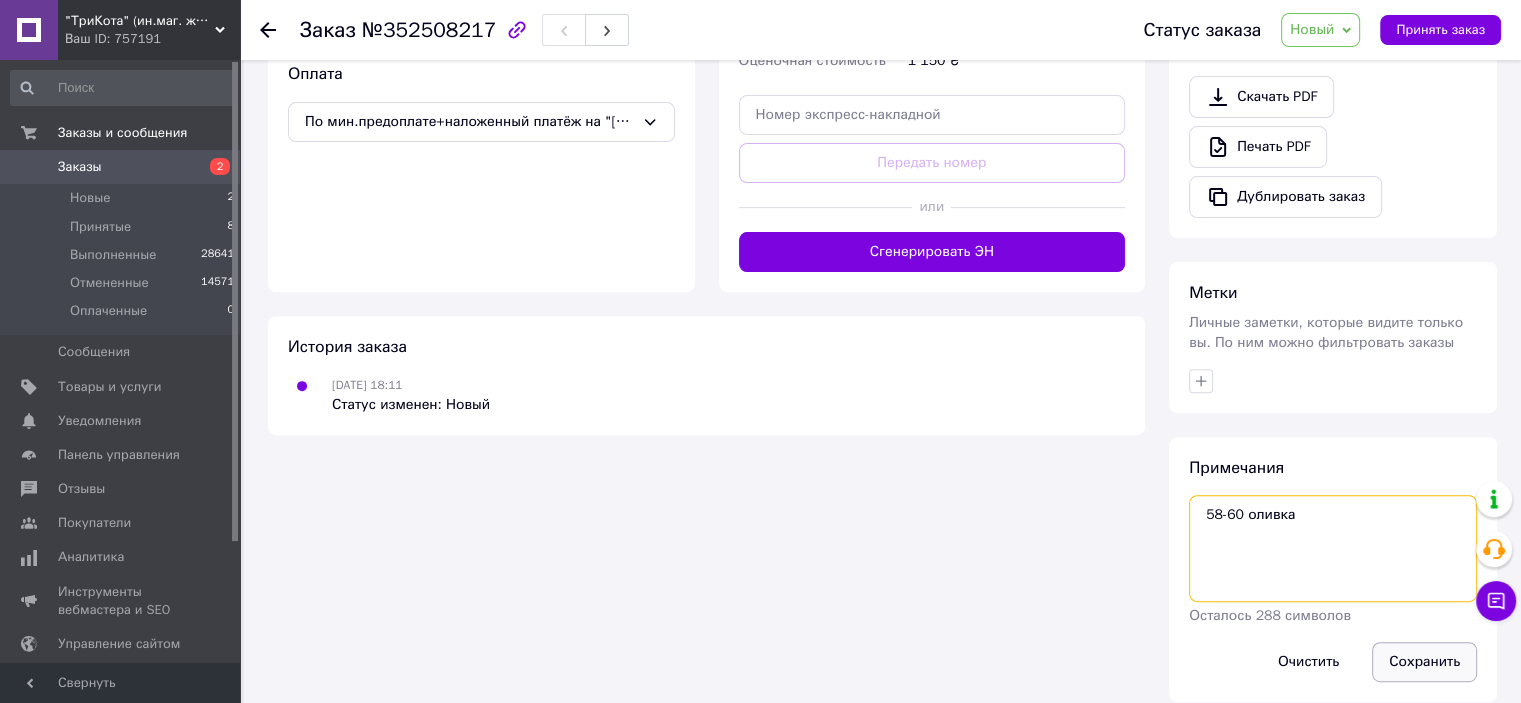 type on "58-60 оливка" 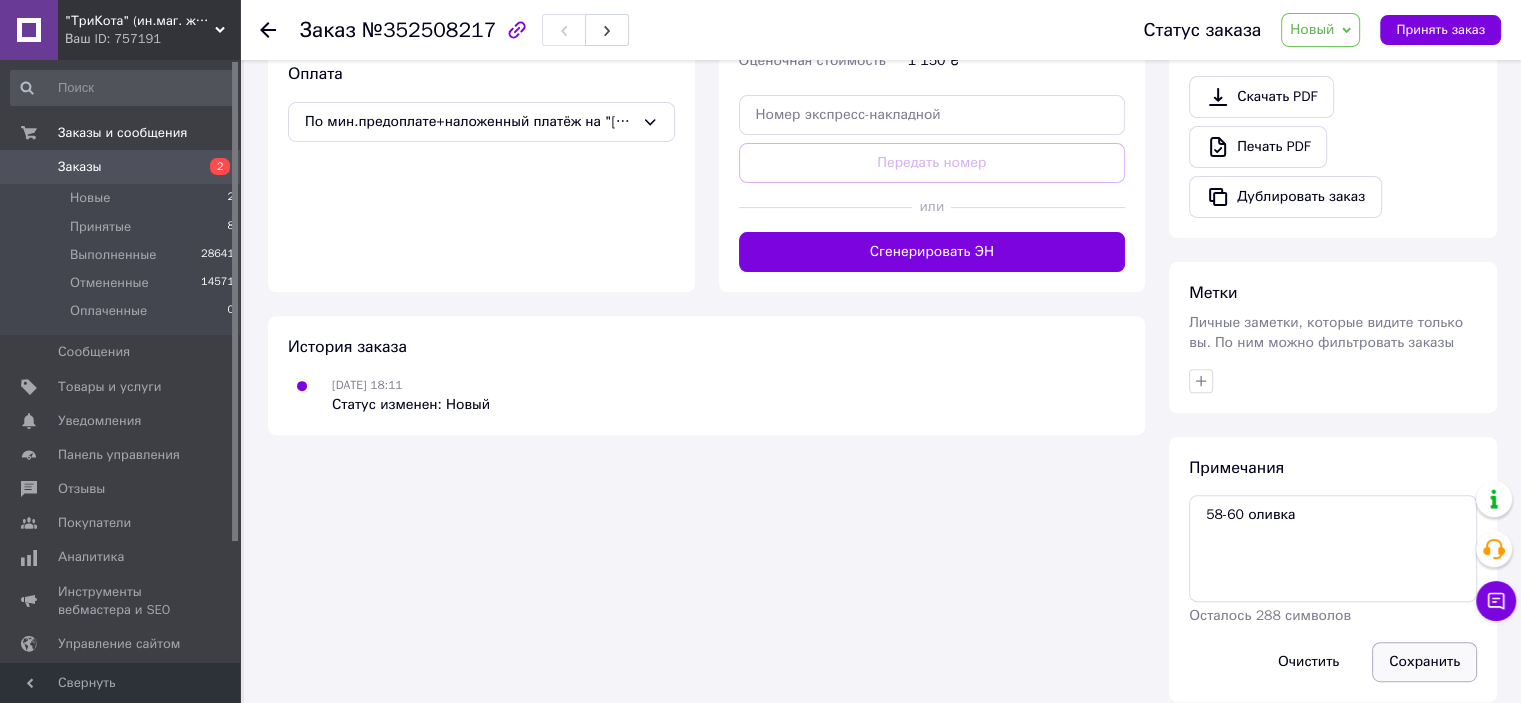 click on "Сохранить" at bounding box center (1424, 662) 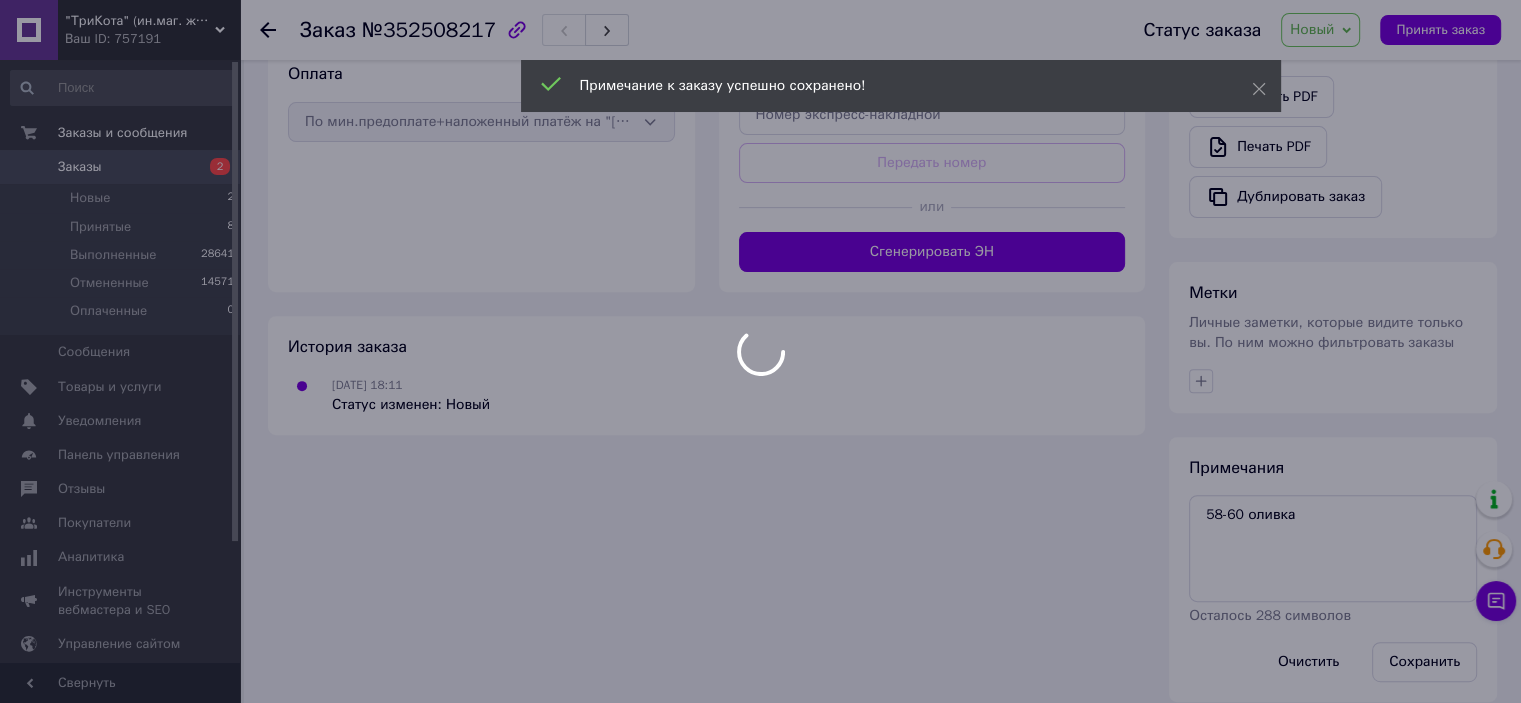 click on ""ТриКота" (ин.маг. женской одежды и аксессуаров) Ваш ID: 757191 Сайт "ТриКота" (ин.маг. женской одежды и... Кабинет покупателя Проверить состояние системы Справка Выйти Заказы и сообщения Заказы 2 Новые 2 Принятые 8 Выполненные 28641 Отмененные 14571 Оплаченные 0 Сообщения 0 Товары и услуги Уведомления 0 0 Панель управления Отзывы Покупатели Аналитика Инструменты вебмастера и SEO Управление сайтом Кошелек компании Маркет Настройки Тарифы и счета Prom сайт 6 000 Свернуть
Заказ №352508217 Статус заказа Новый Принят 1 150 ₴" at bounding box center [760, 33] 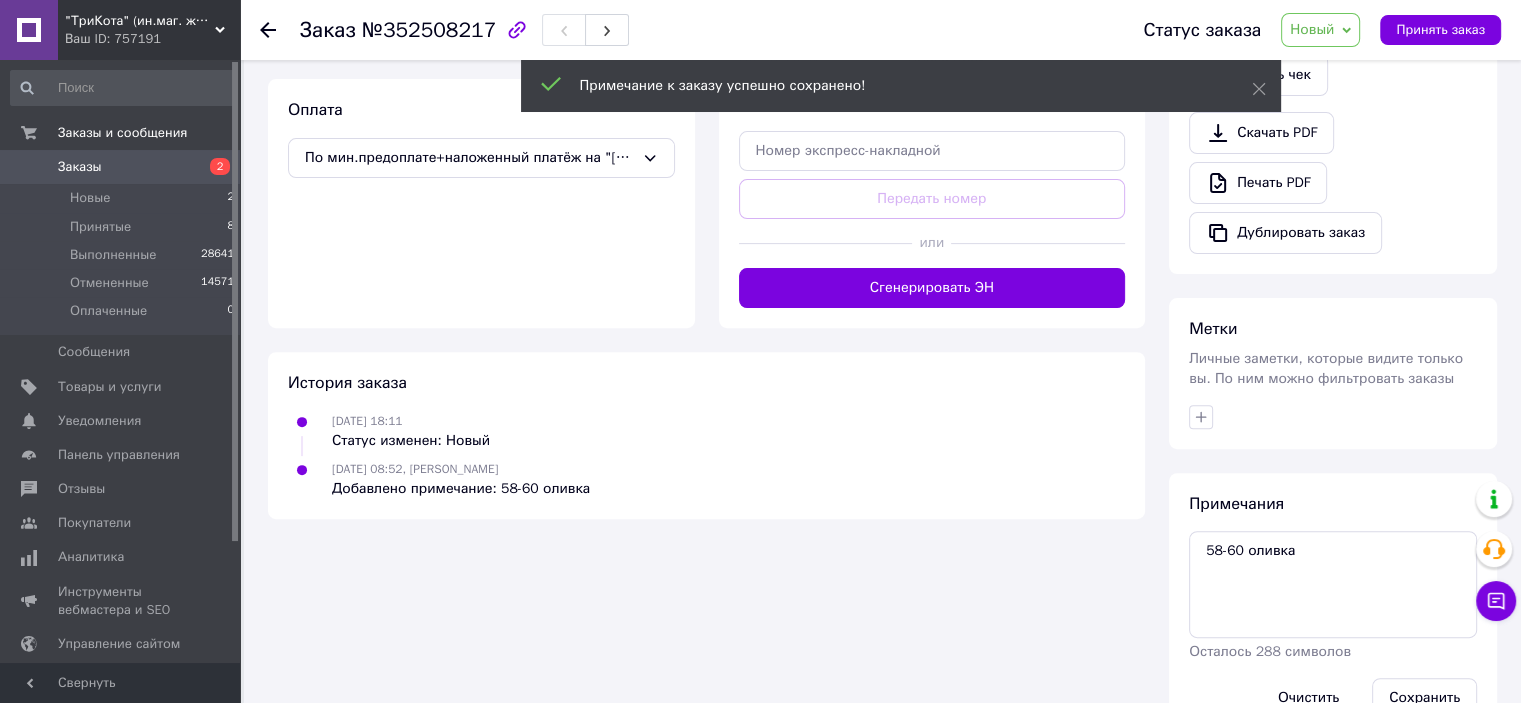 click on "Принять заказ" at bounding box center (1440, 30) 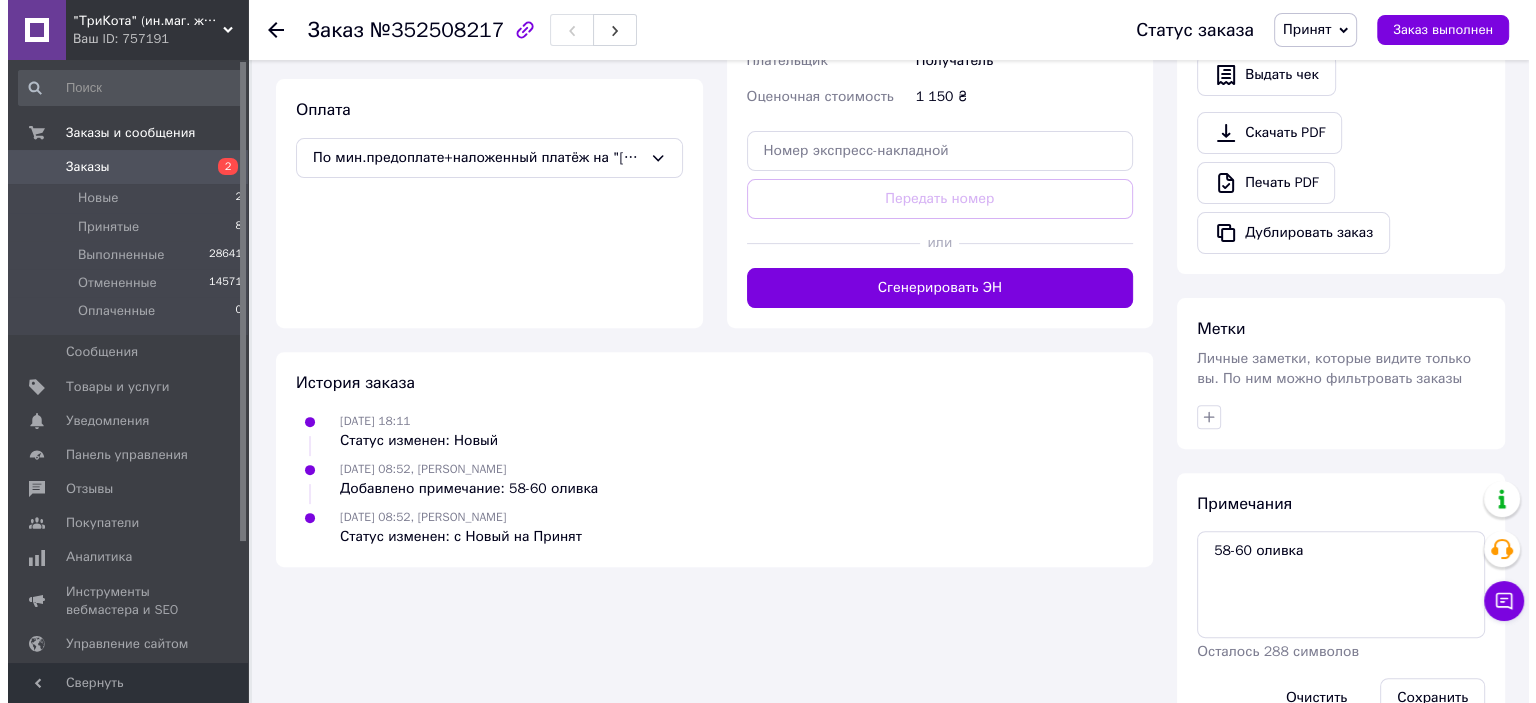scroll, scrollTop: 0, scrollLeft: 0, axis: both 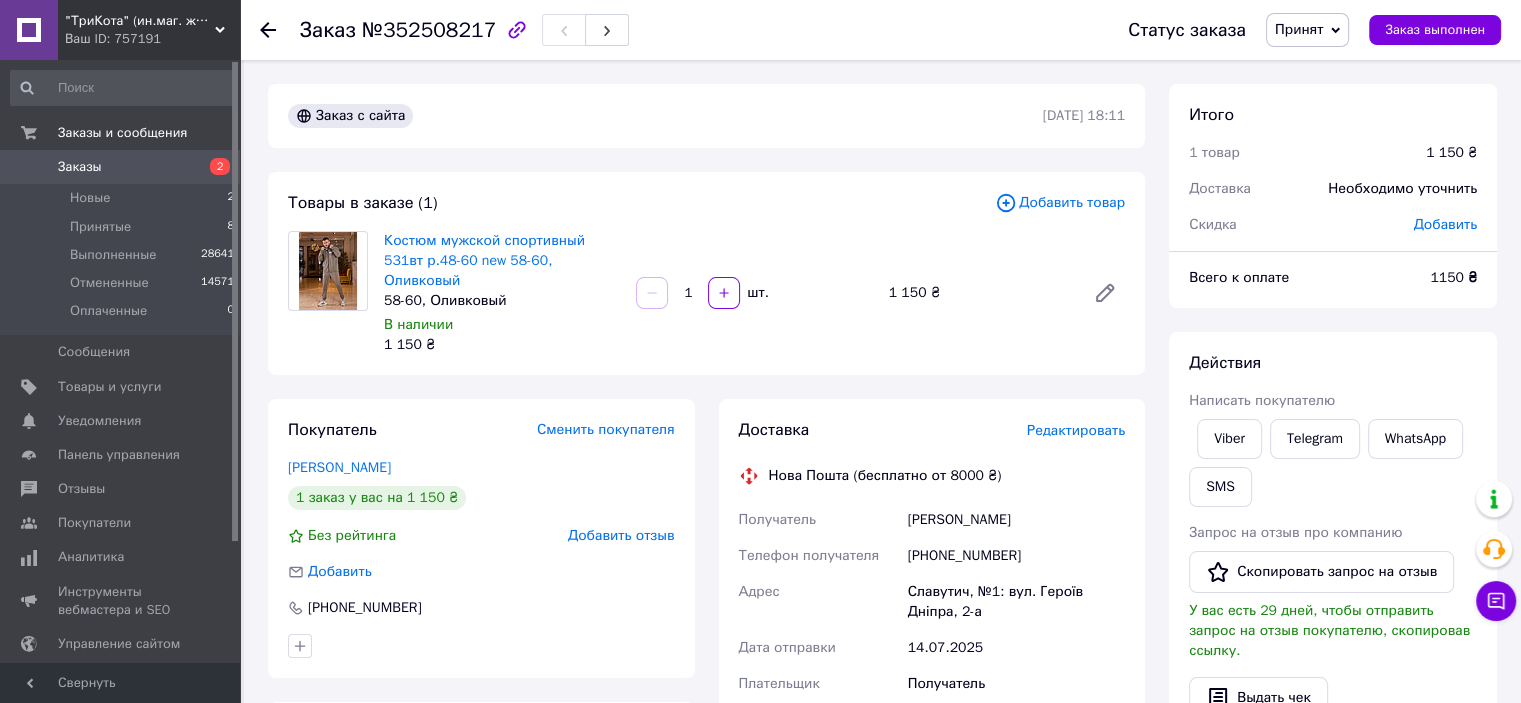 click 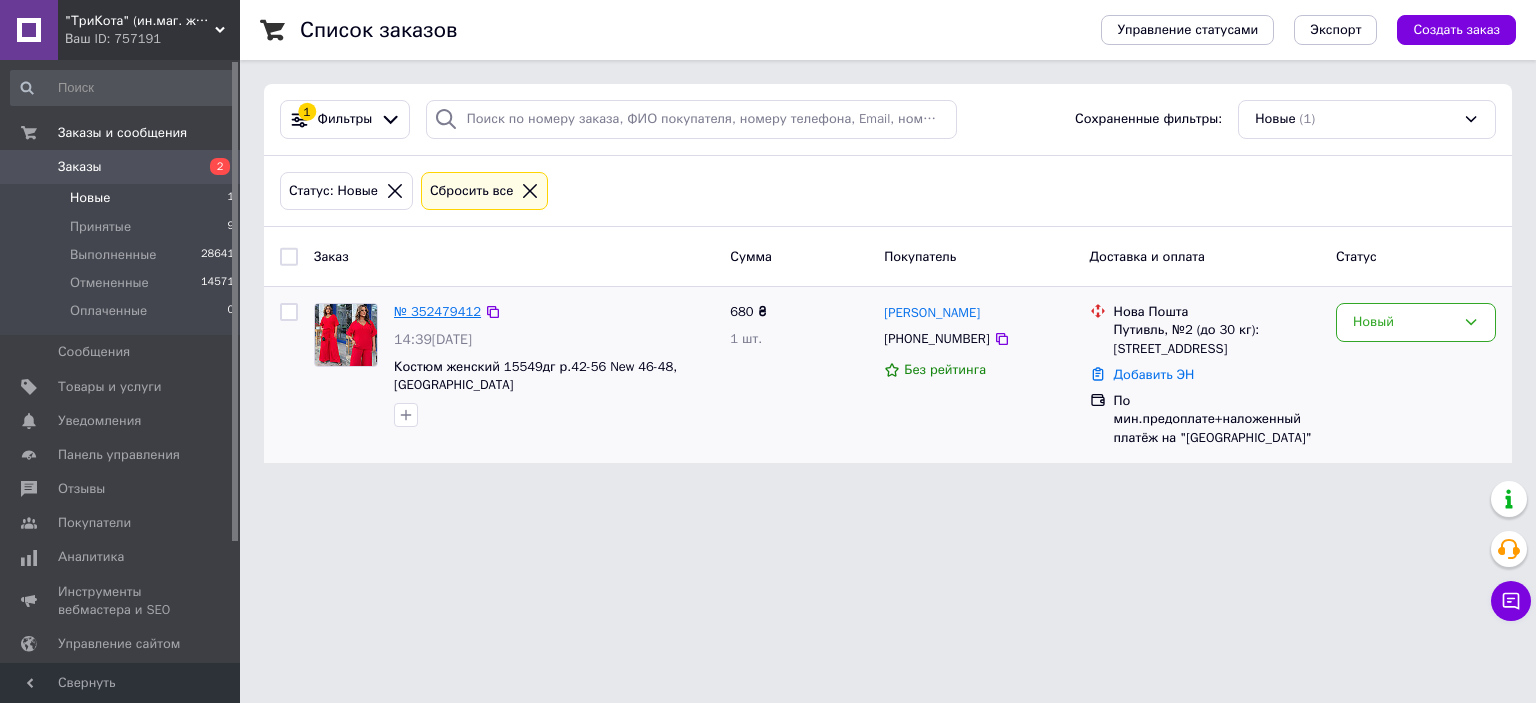 click on "№ 352479412" at bounding box center [437, 311] 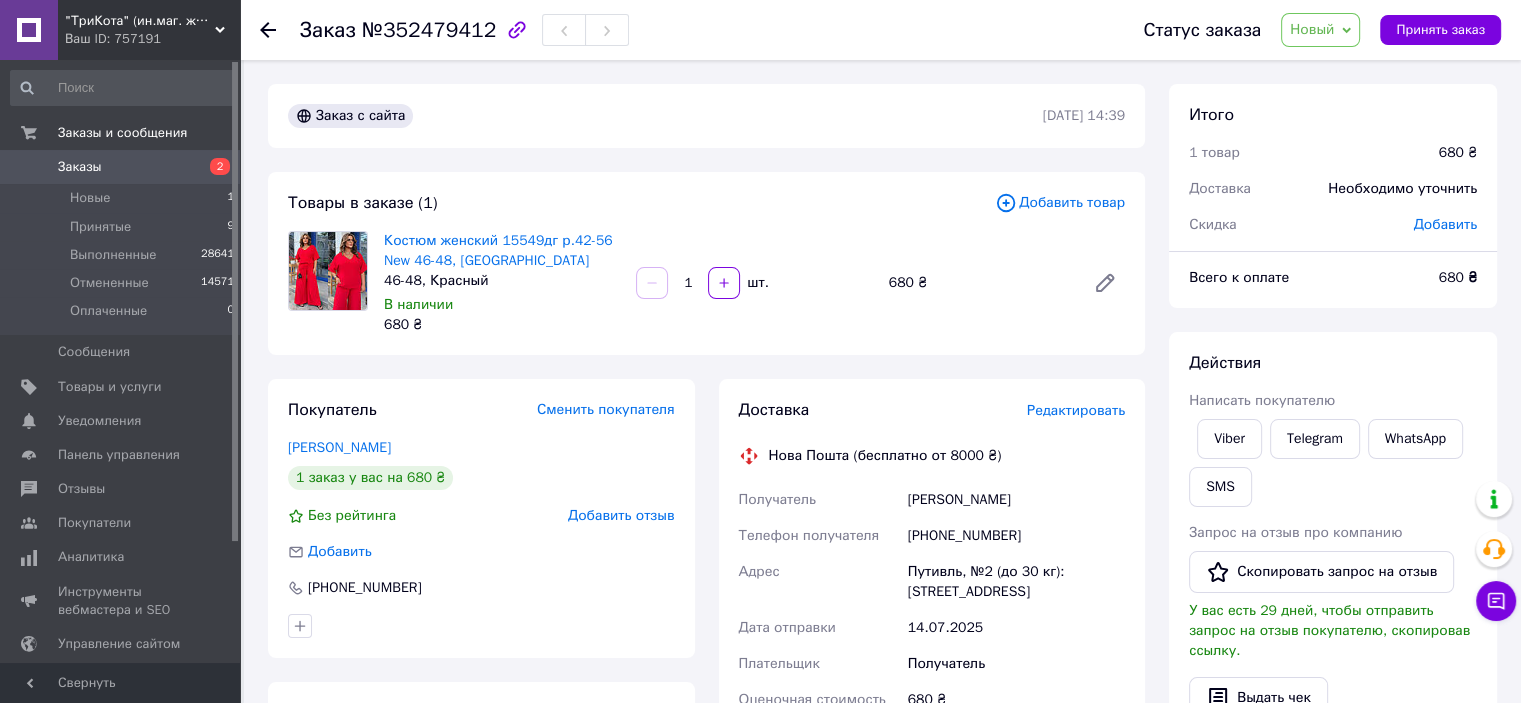 click on "680 ₴" at bounding box center (502, 325) 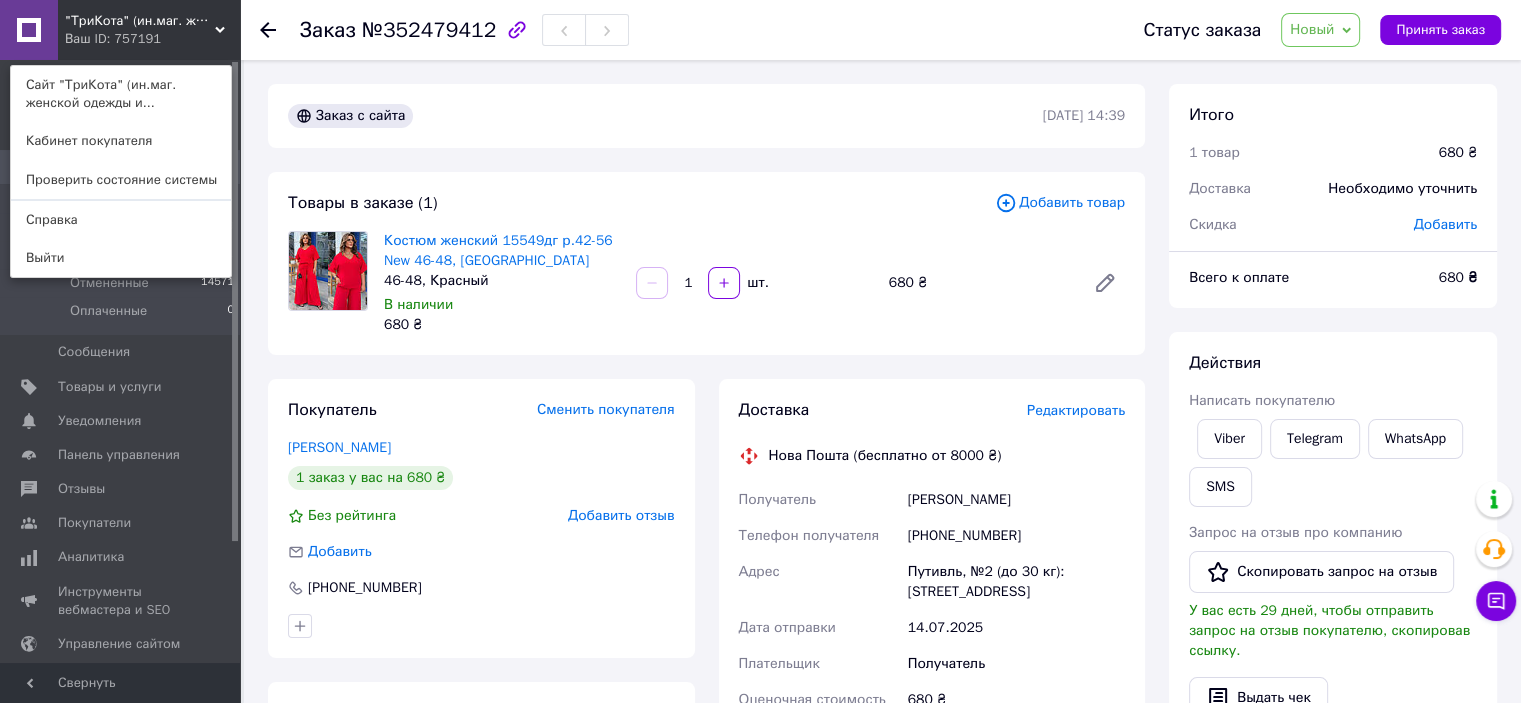 click on ""ТриКота" (ин.маг. женской одежды и аксессуаров)" at bounding box center [140, 21] 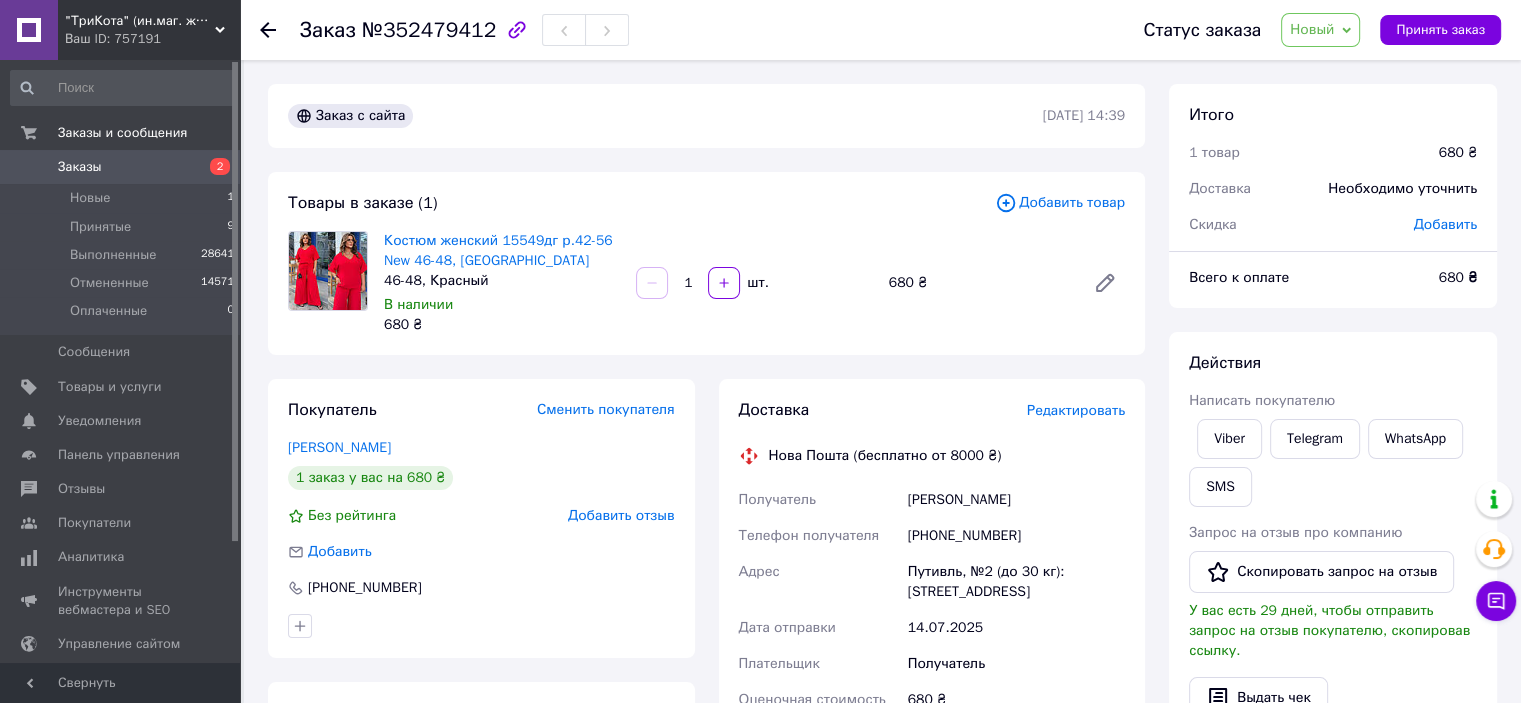 click on "Ваш ID: 757191" at bounding box center [152, 39] 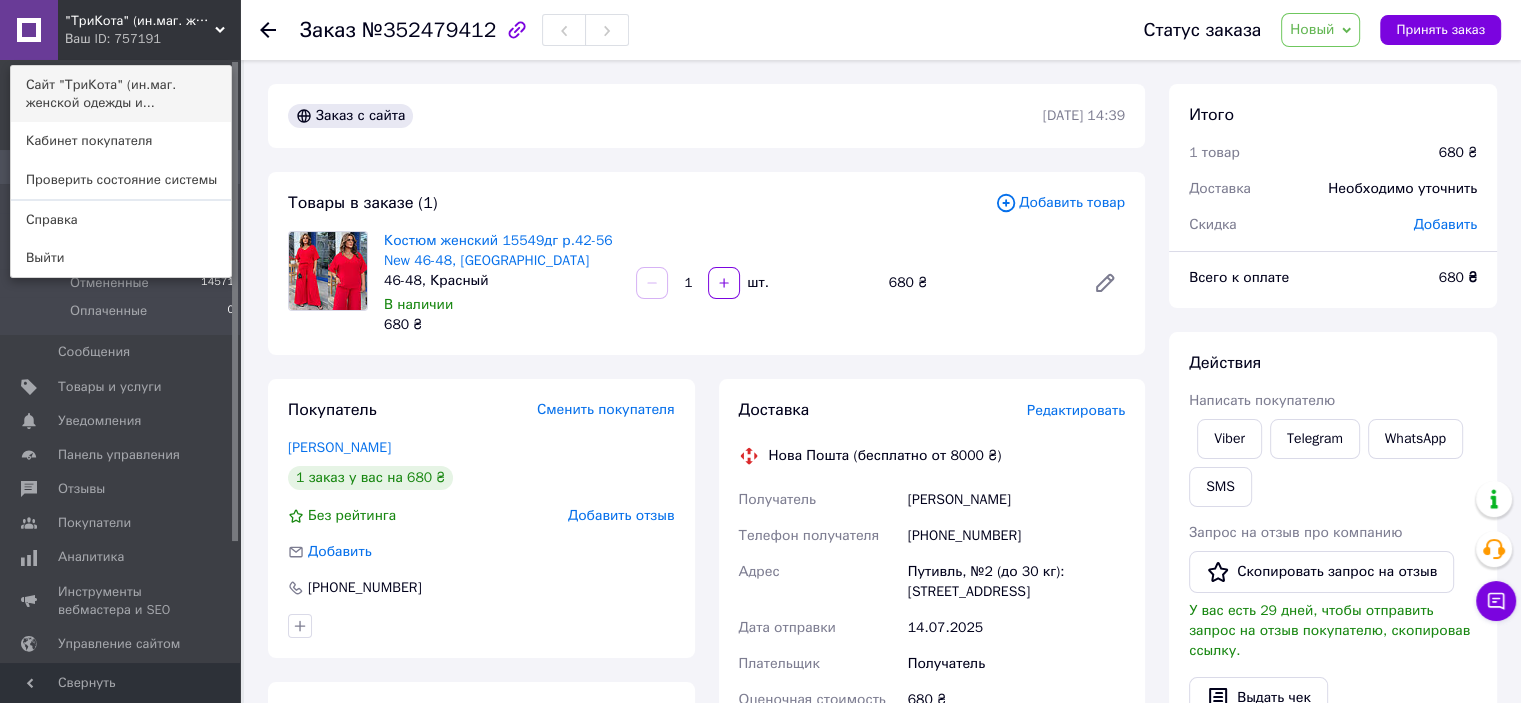 click on "Сайт "ТриКота" (ин.маг. женской одежды и..." at bounding box center [121, 94] 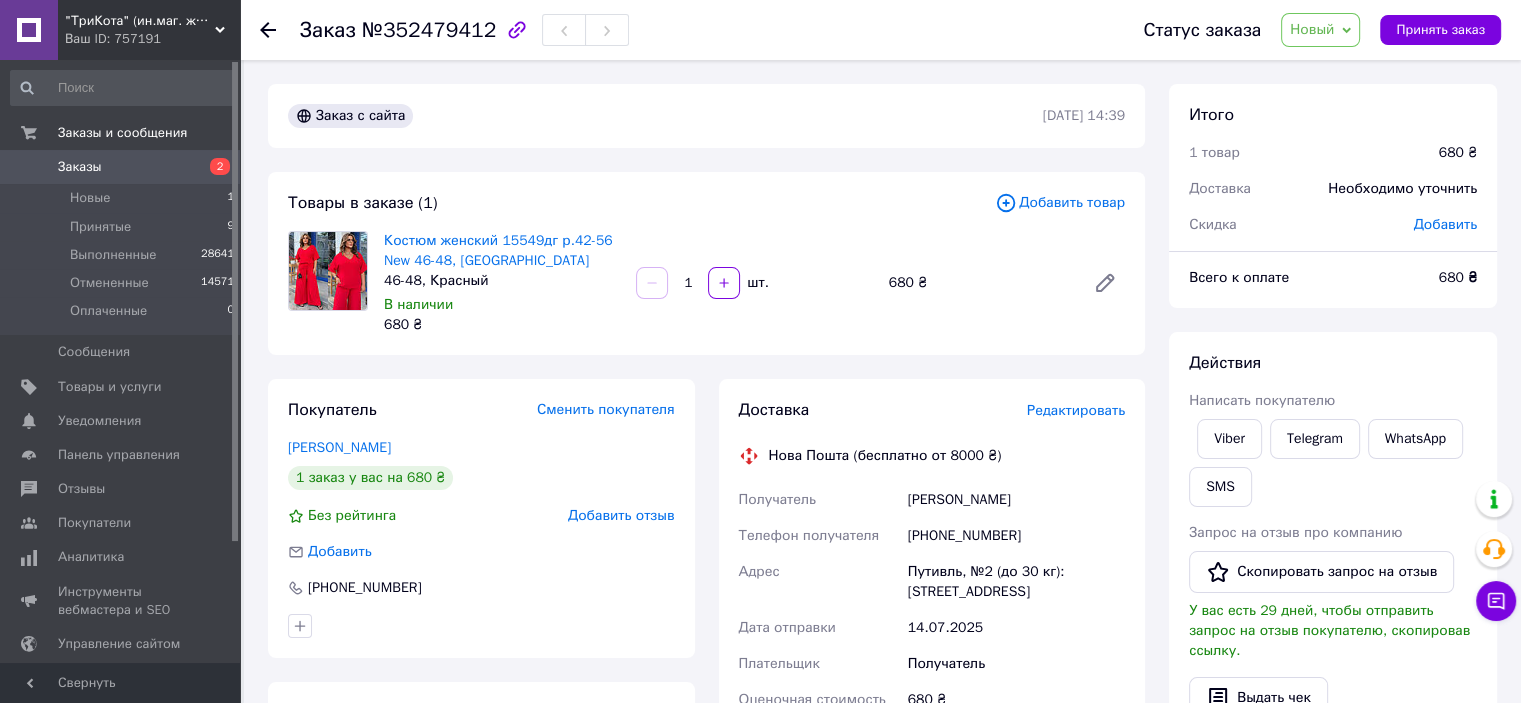 click on "Товары в заказе (1) Добавить товар Костюм женский 15549дг р.42-56 New 46-48, Красный 46-48, Красный В наличии 680 ₴ 1   шт. 680 ₴" at bounding box center (706, 263) 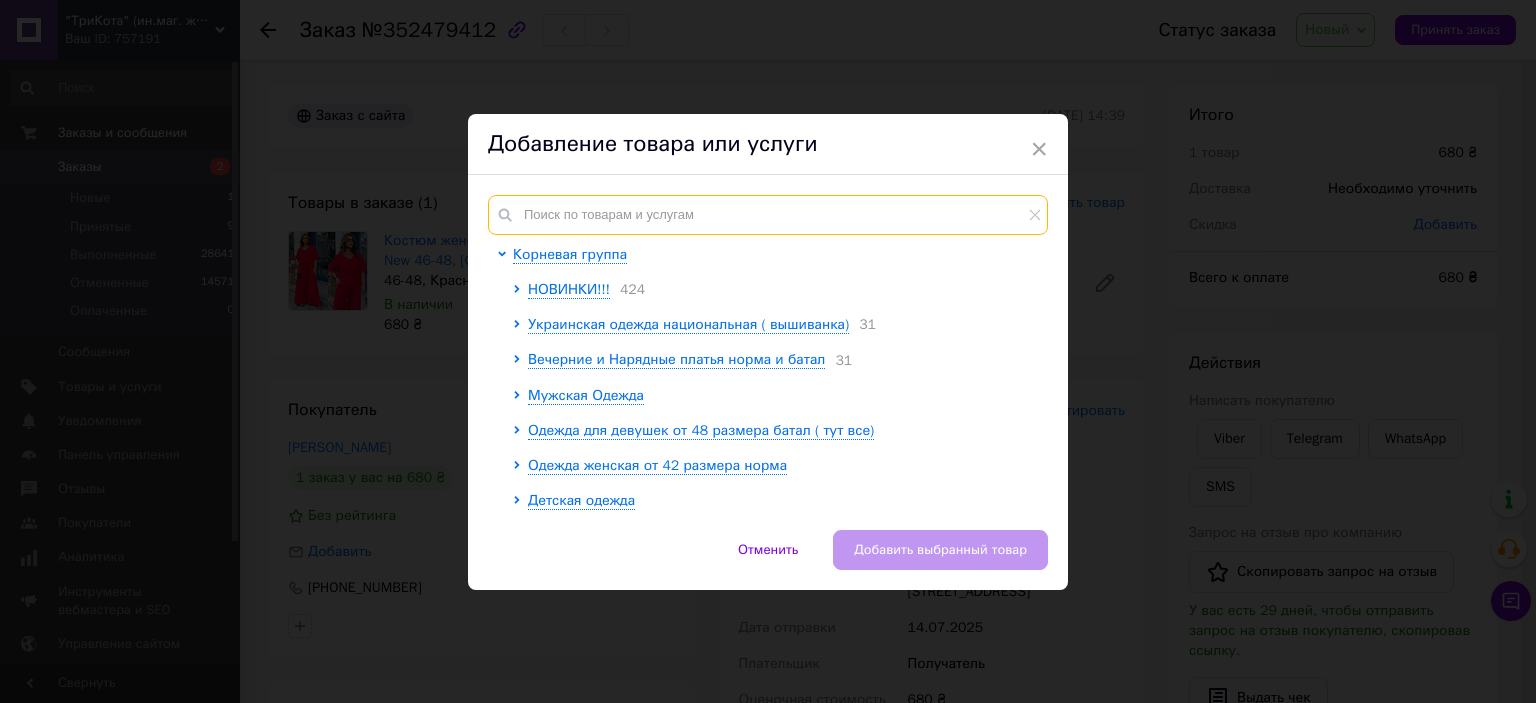click at bounding box center (768, 215) 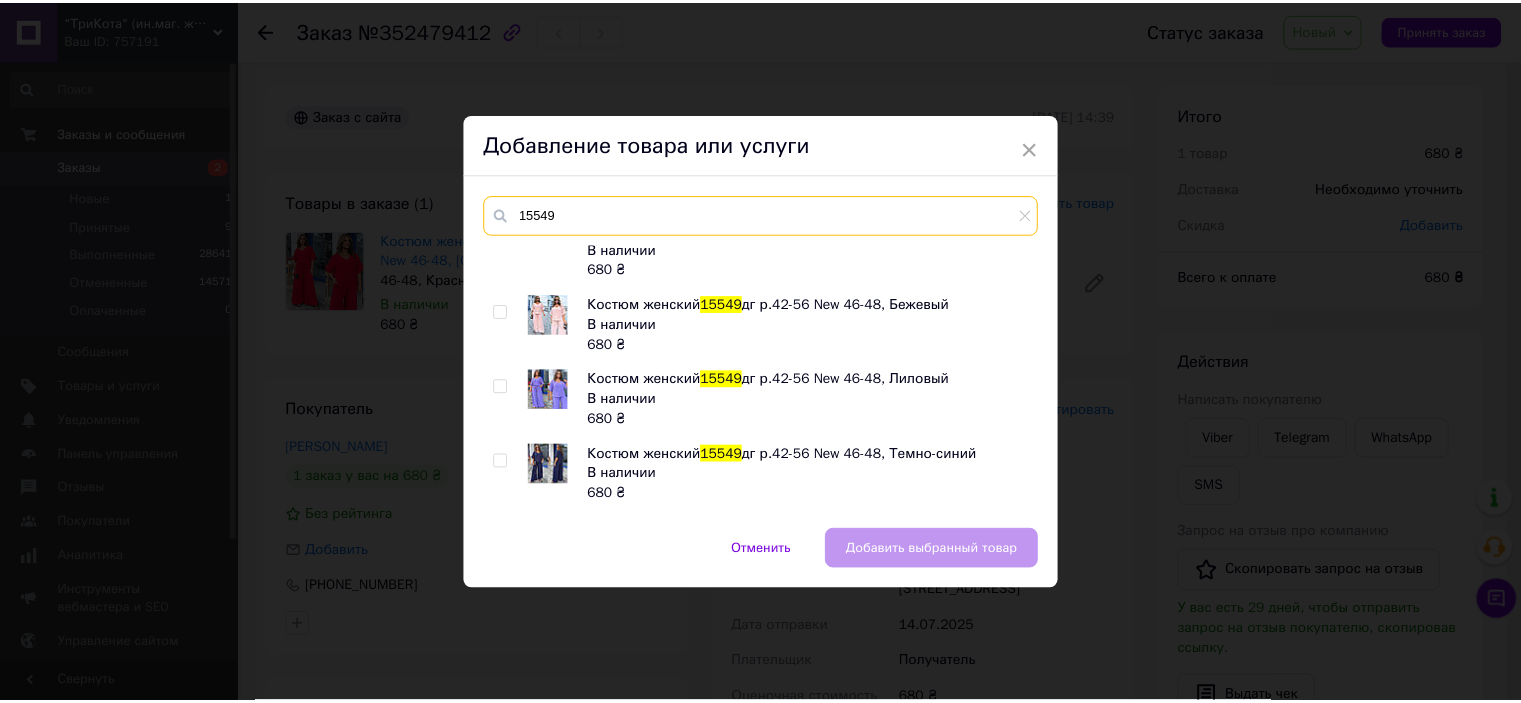 scroll, scrollTop: 533, scrollLeft: 0, axis: vertical 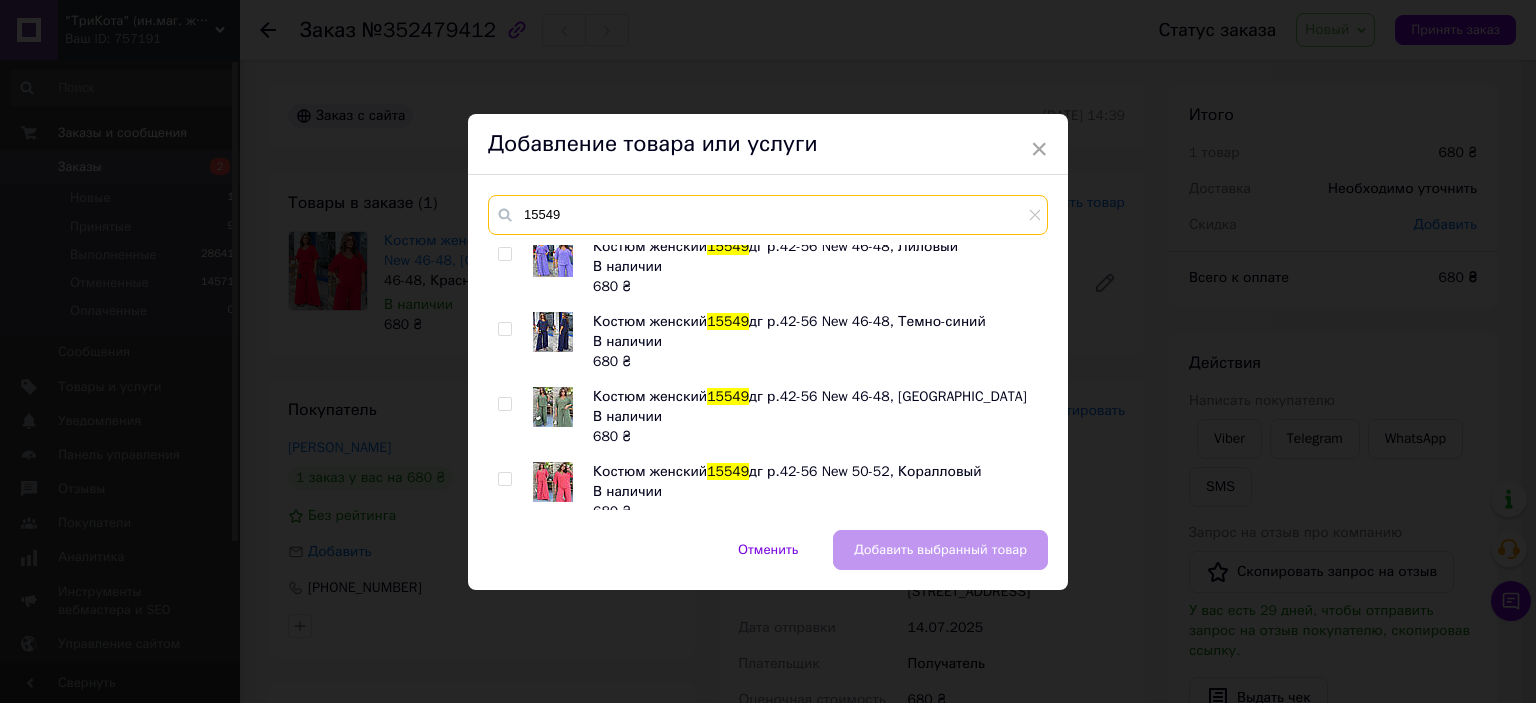 type on "15549" 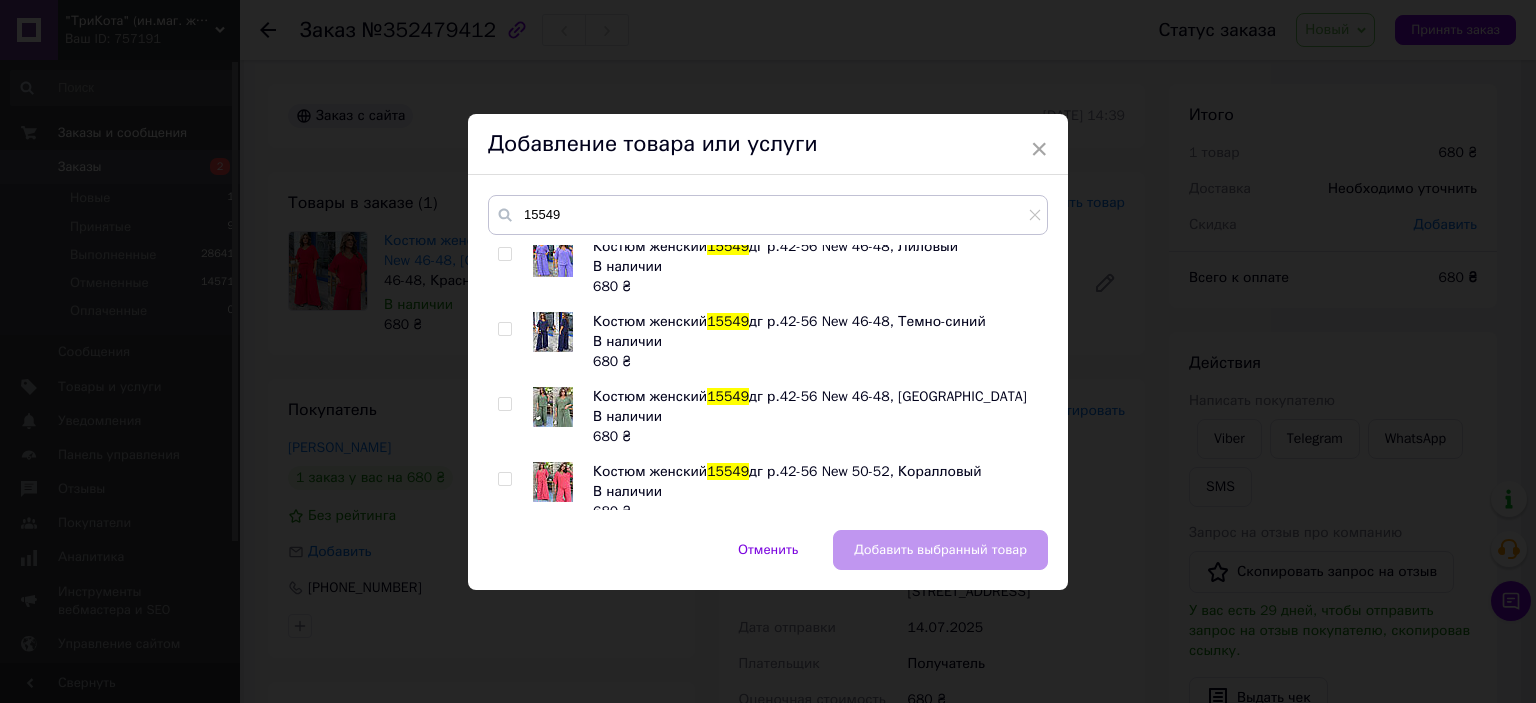 click at bounding box center (504, 479) 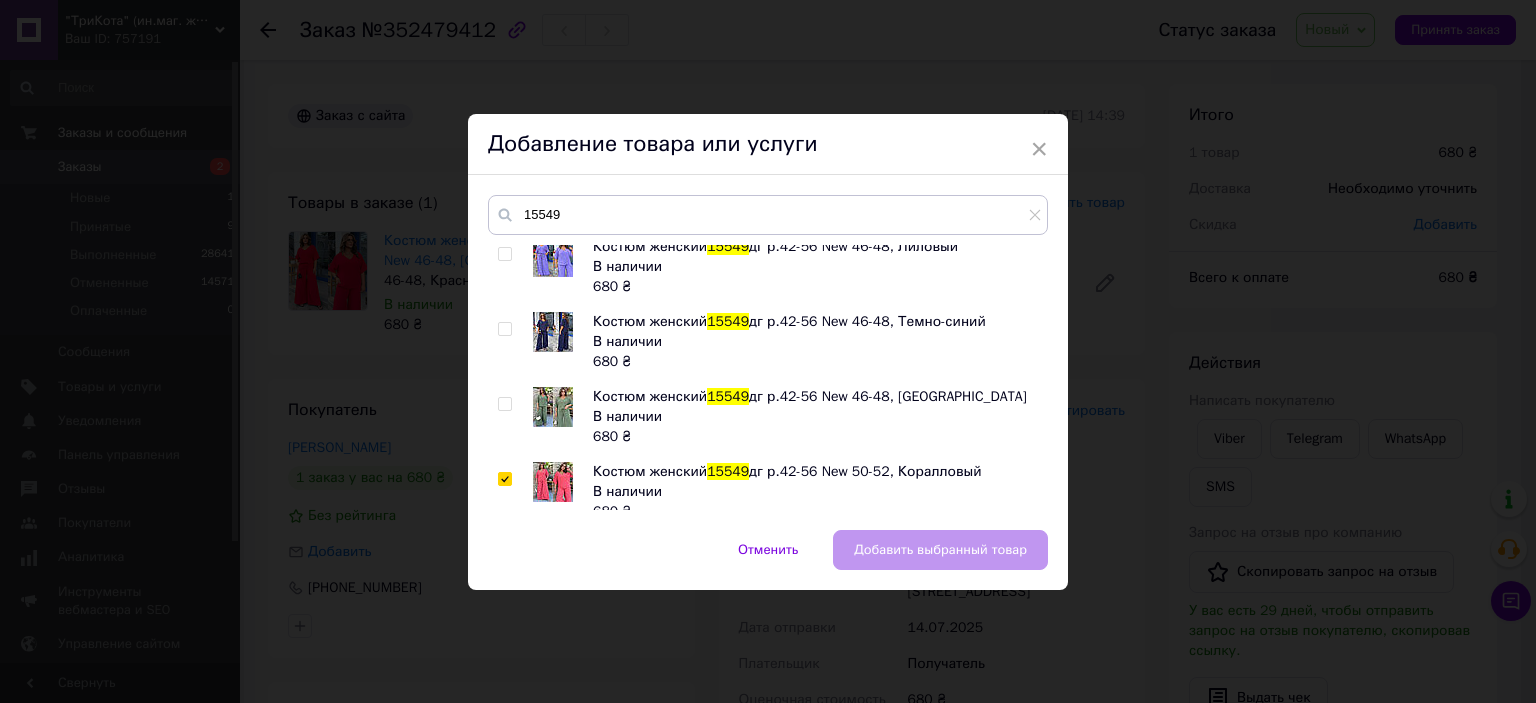 checkbox on "true" 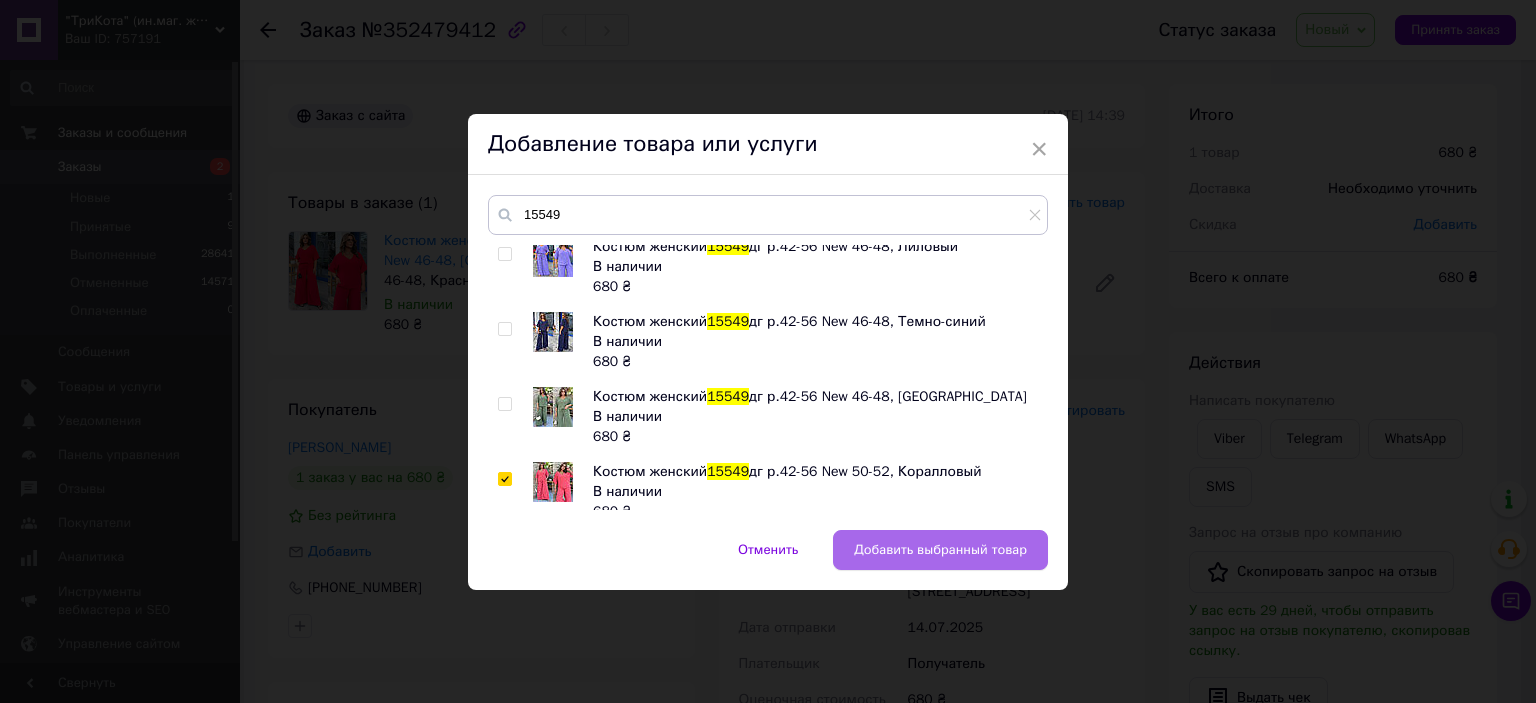 click on "Добавить выбранный товар" at bounding box center [940, 550] 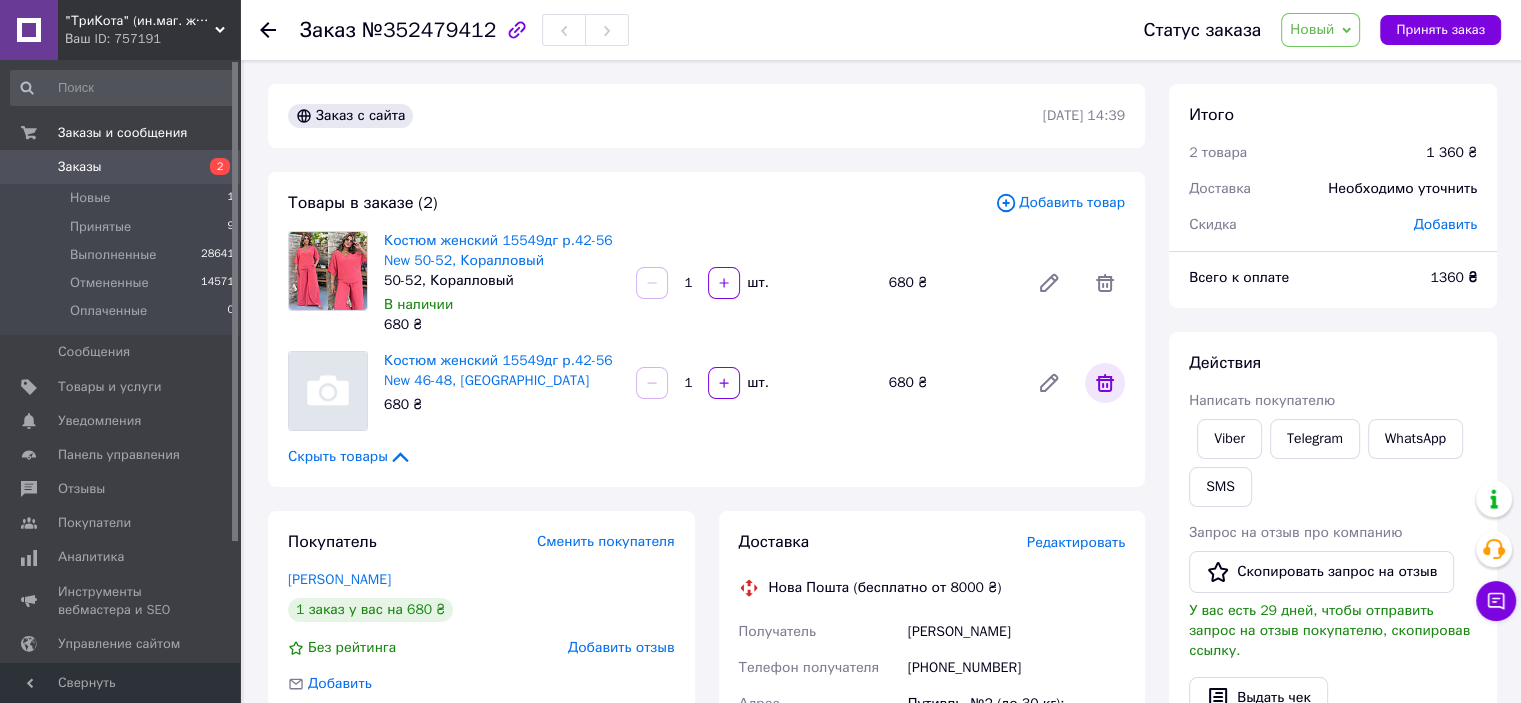 click 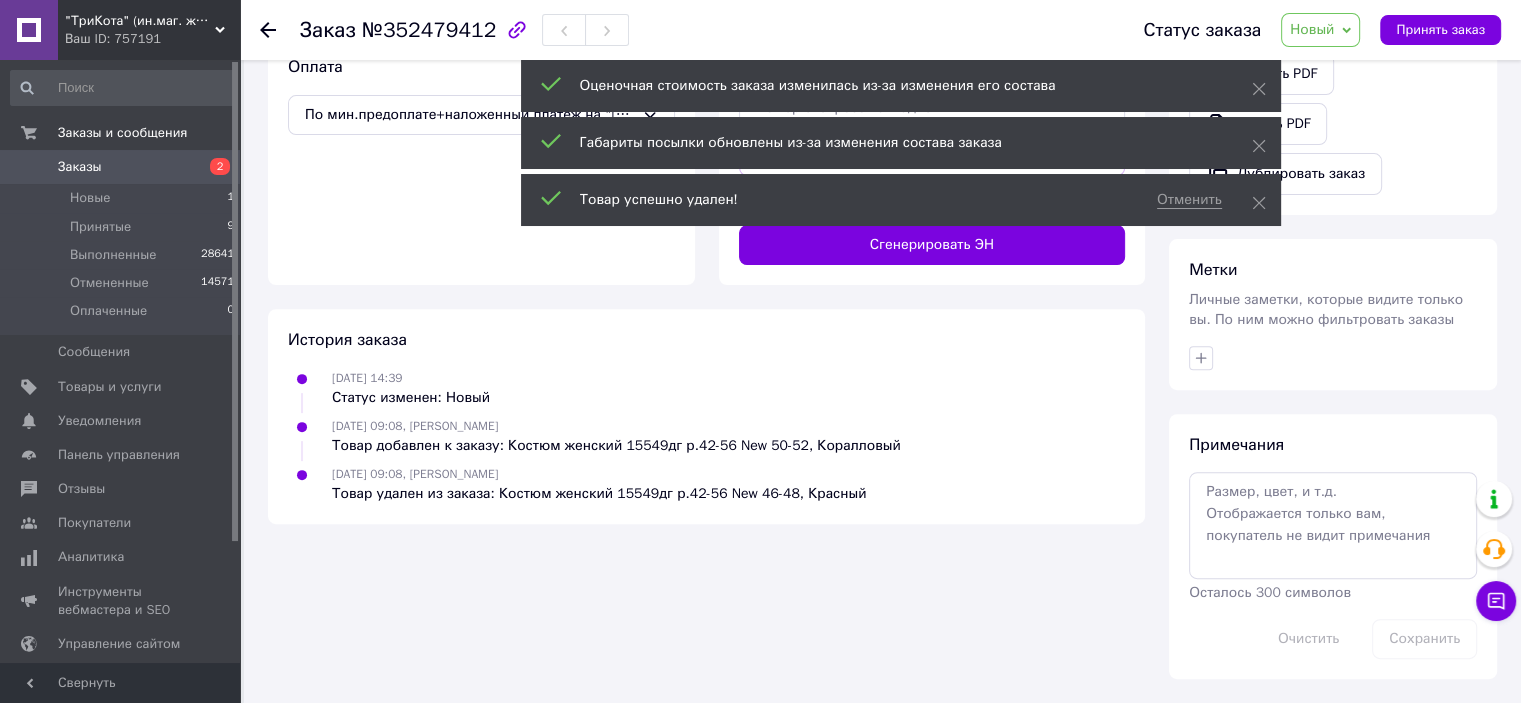 scroll, scrollTop: 527, scrollLeft: 0, axis: vertical 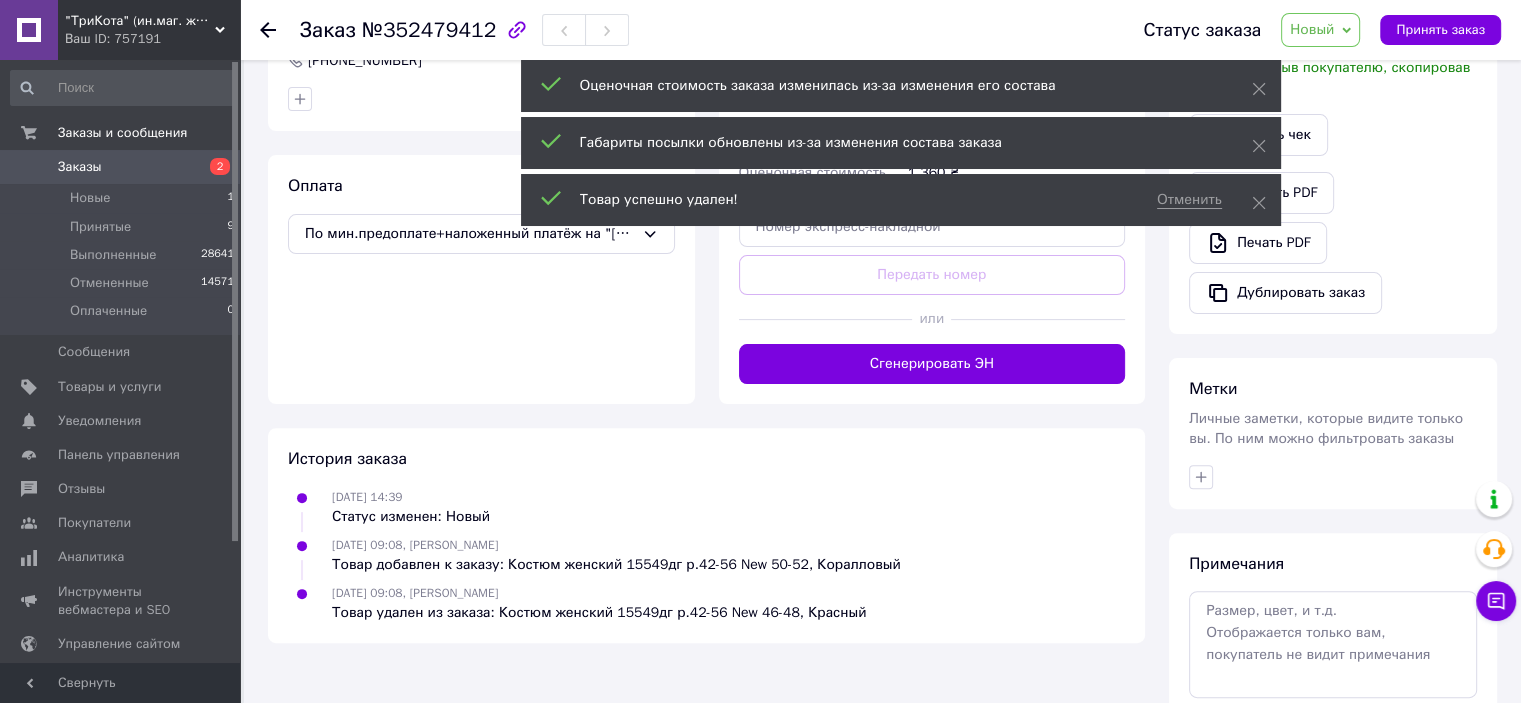 click on "Итого 1 товар 680 ₴ Скидка [PERSON_NAME] Всего к оплате 680 ₴ Действия Написать покупателю Viber Telegram WhatsApp SMS Запрос на отзыв про компанию   Скопировать запрос на отзыв У вас есть 29 дней, чтобы отправить запрос на отзыв покупателю, скопировав ссылку.   Выдать чек   Скачать PDF   Печать PDF   Дублировать заказ Метки Личные заметки, которые видите только вы. По ним можно фильтровать заказы Примечания Осталось 300 символов Очистить Сохранить" at bounding box center [1333, 177] 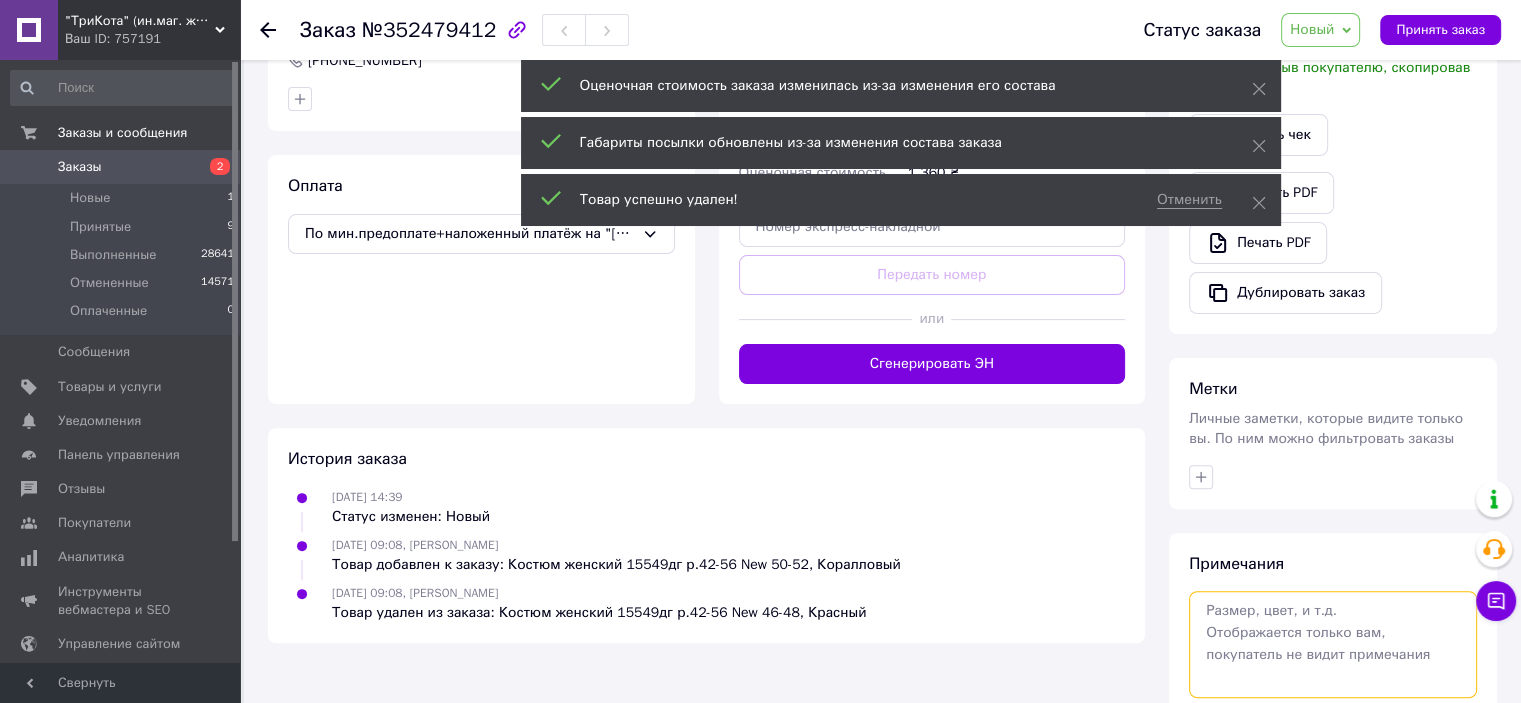 click at bounding box center (1333, 644) 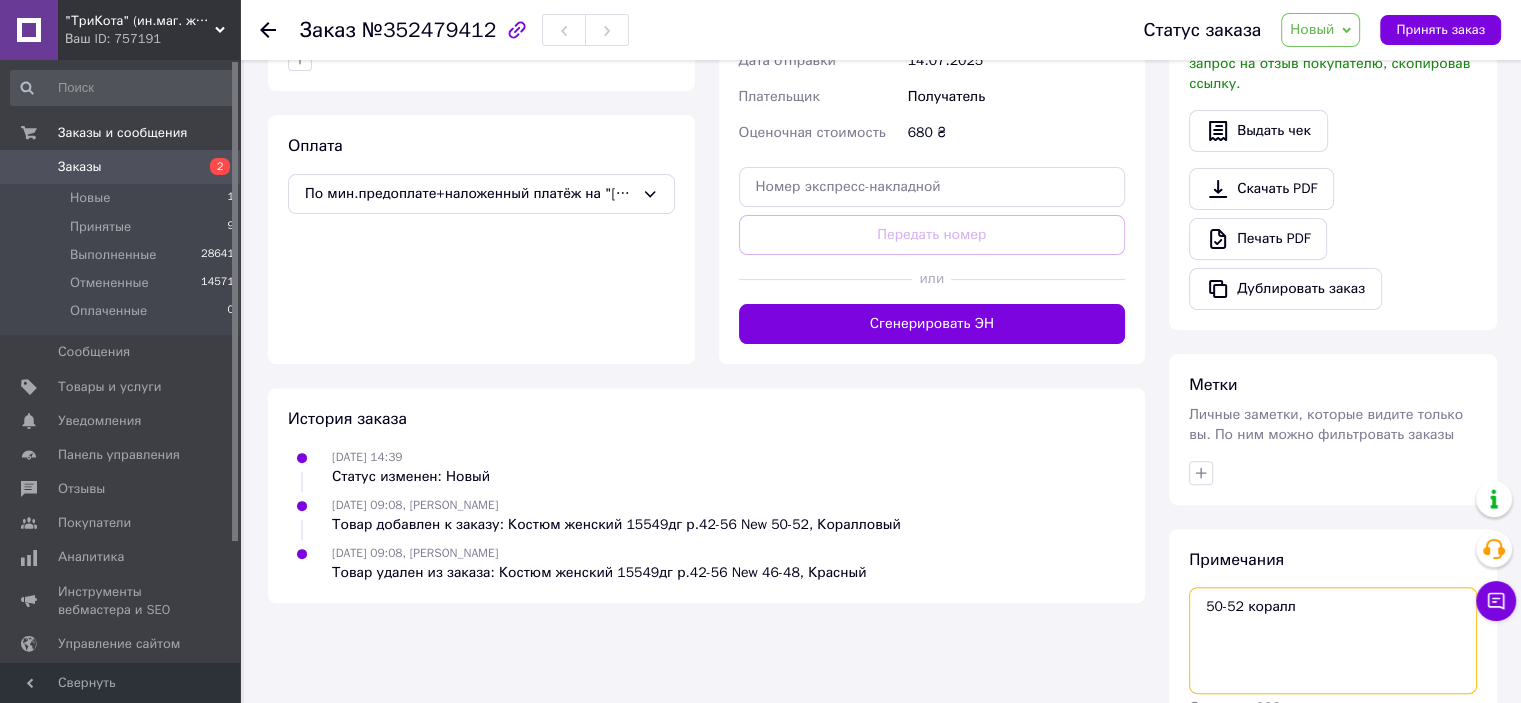 scroll, scrollTop: 659, scrollLeft: 0, axis: vertical 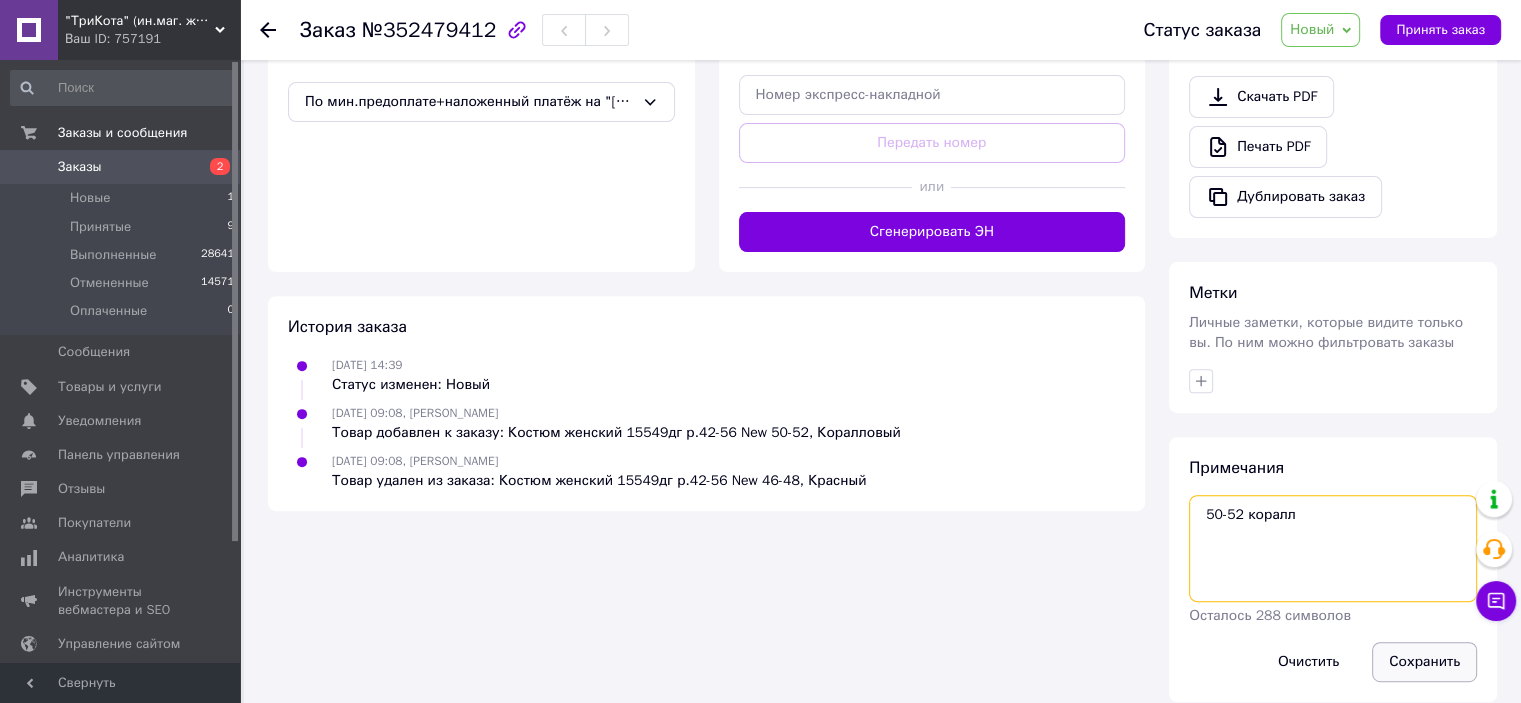 type on "50-52 коралл" 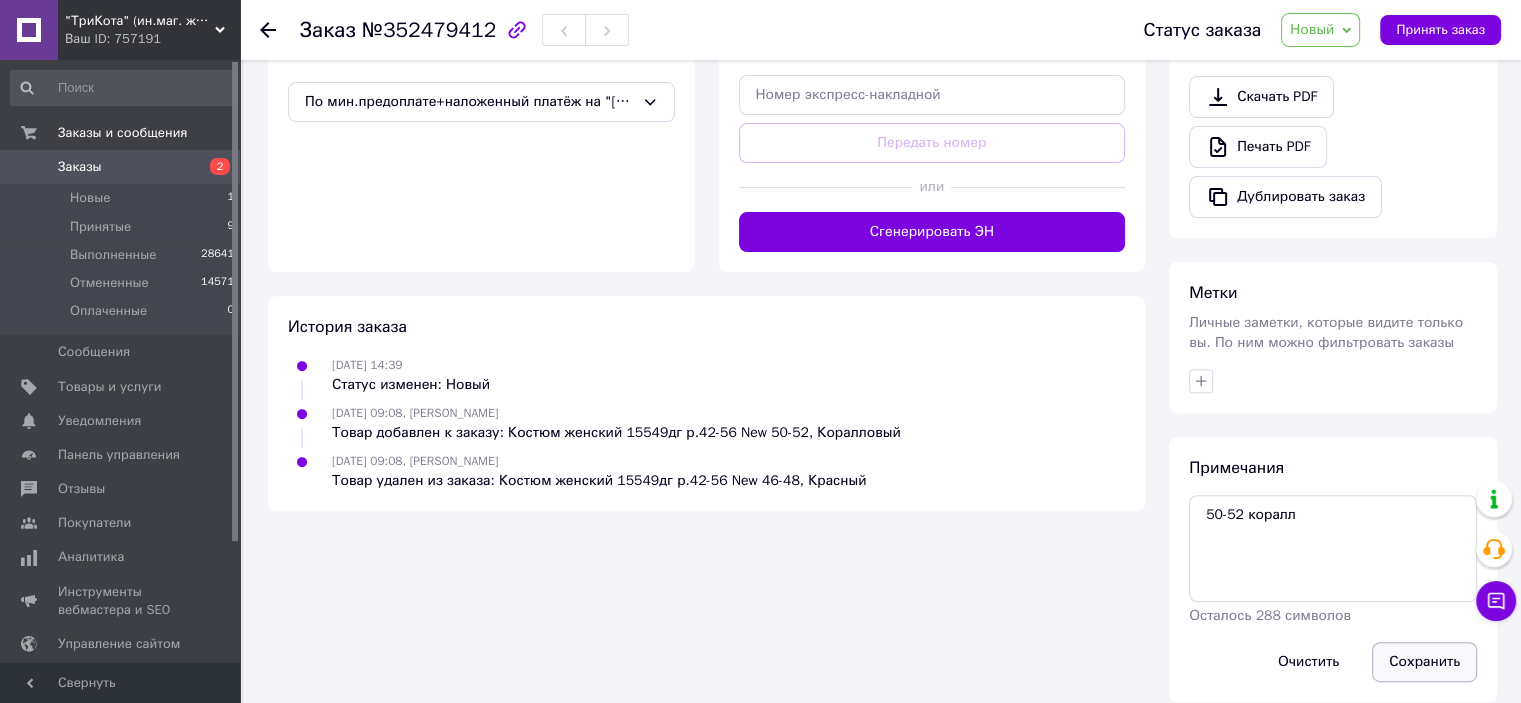 click on "Сохранить" at bounding box center (1424, 662) 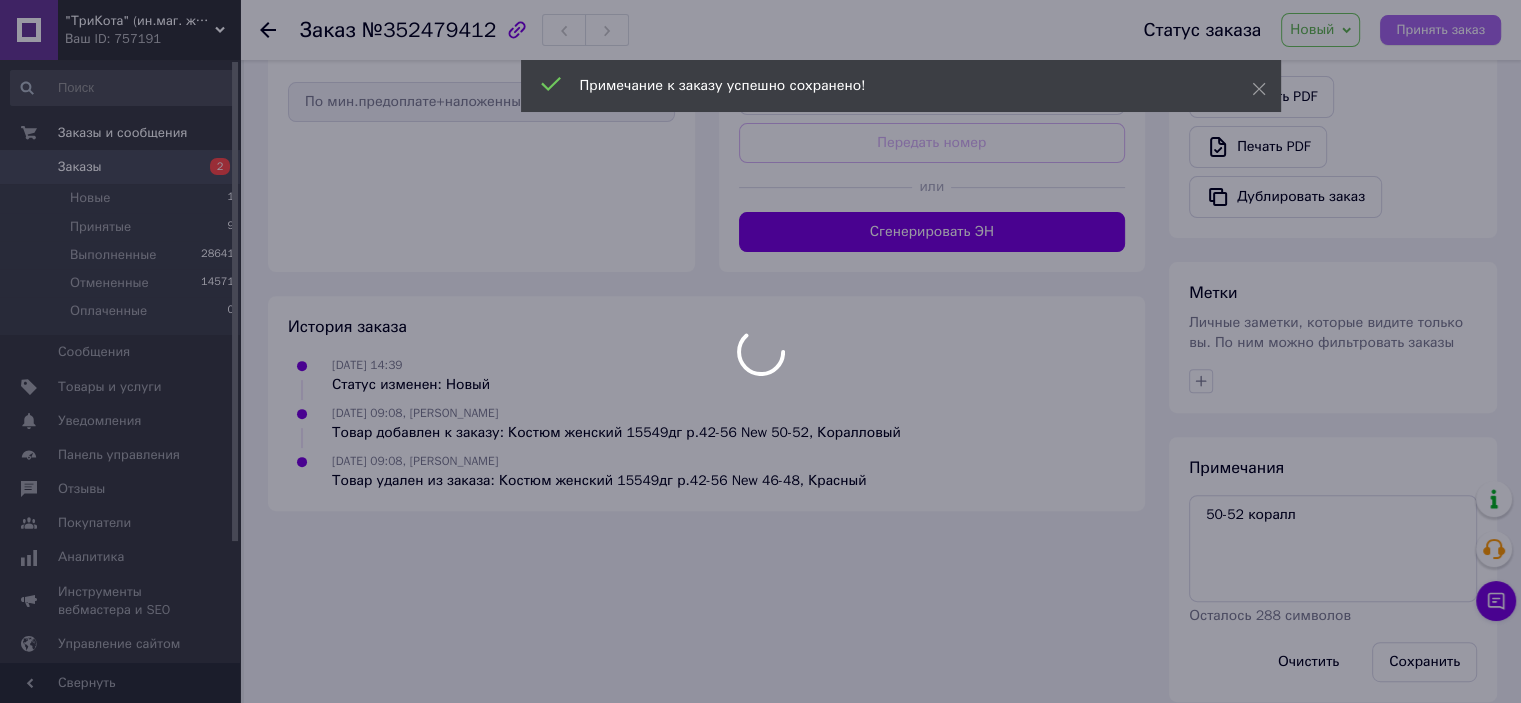 scroll, scrollTop: 623, scrollLeft: 0, axis: vertical 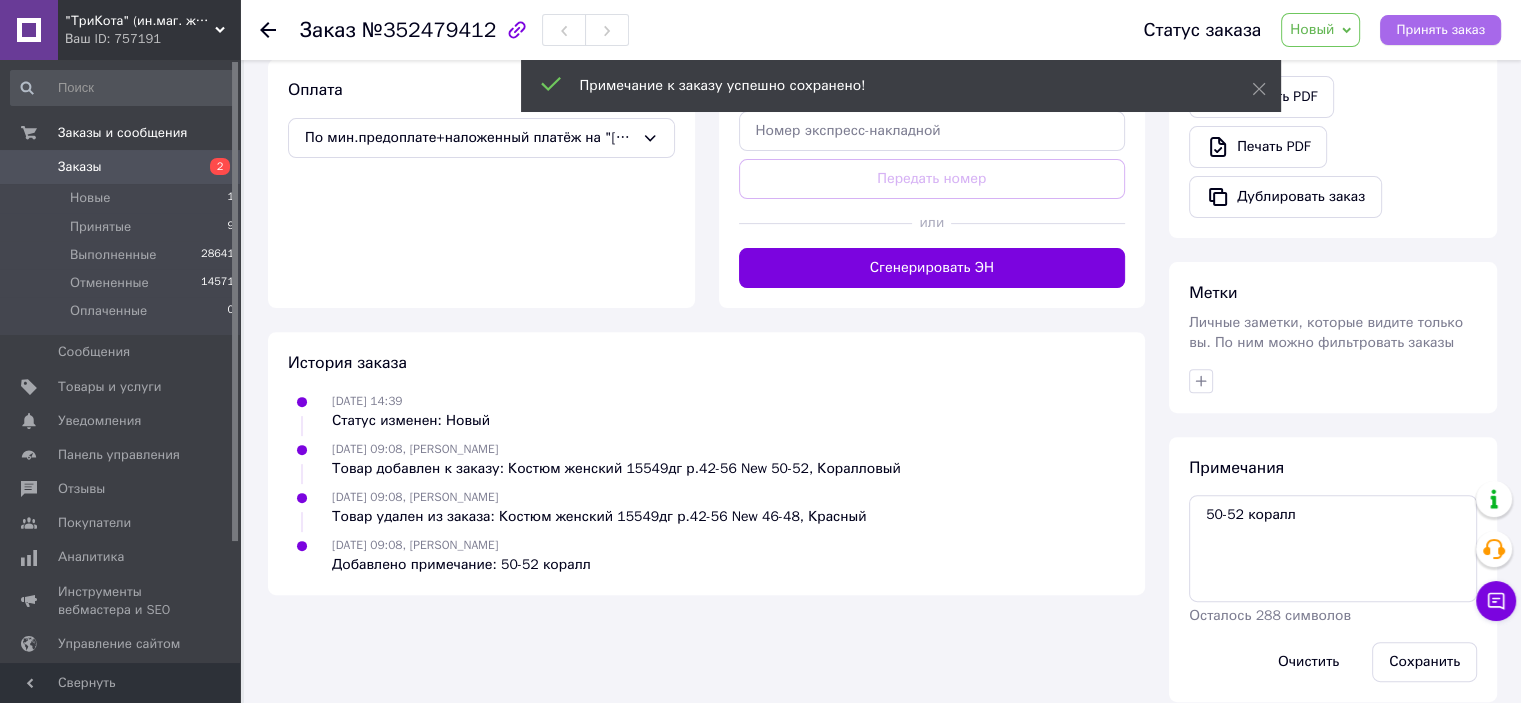 click on "Принять заказ" at bounding box center (1440, 30) 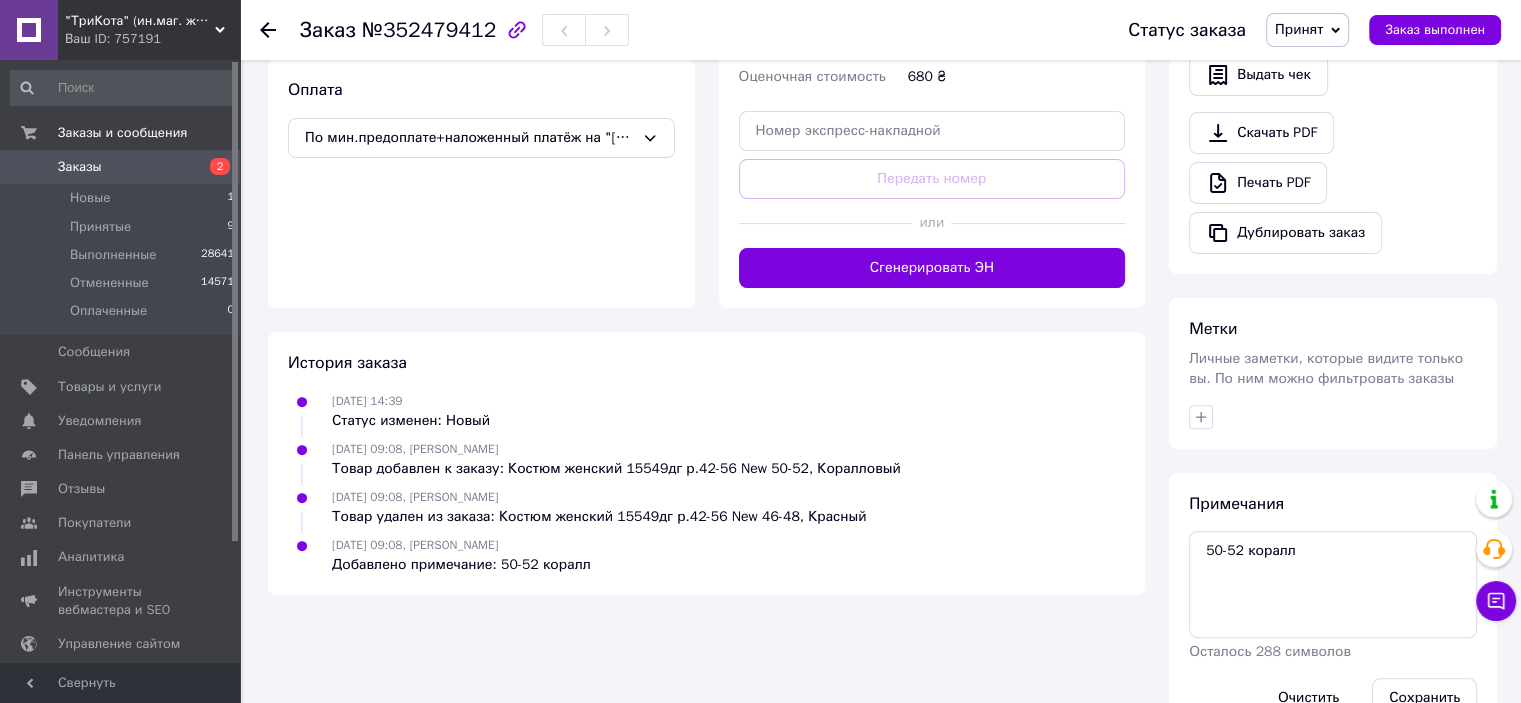 scroll, scrollTop: 0, scrollLeft: 0, axis: both 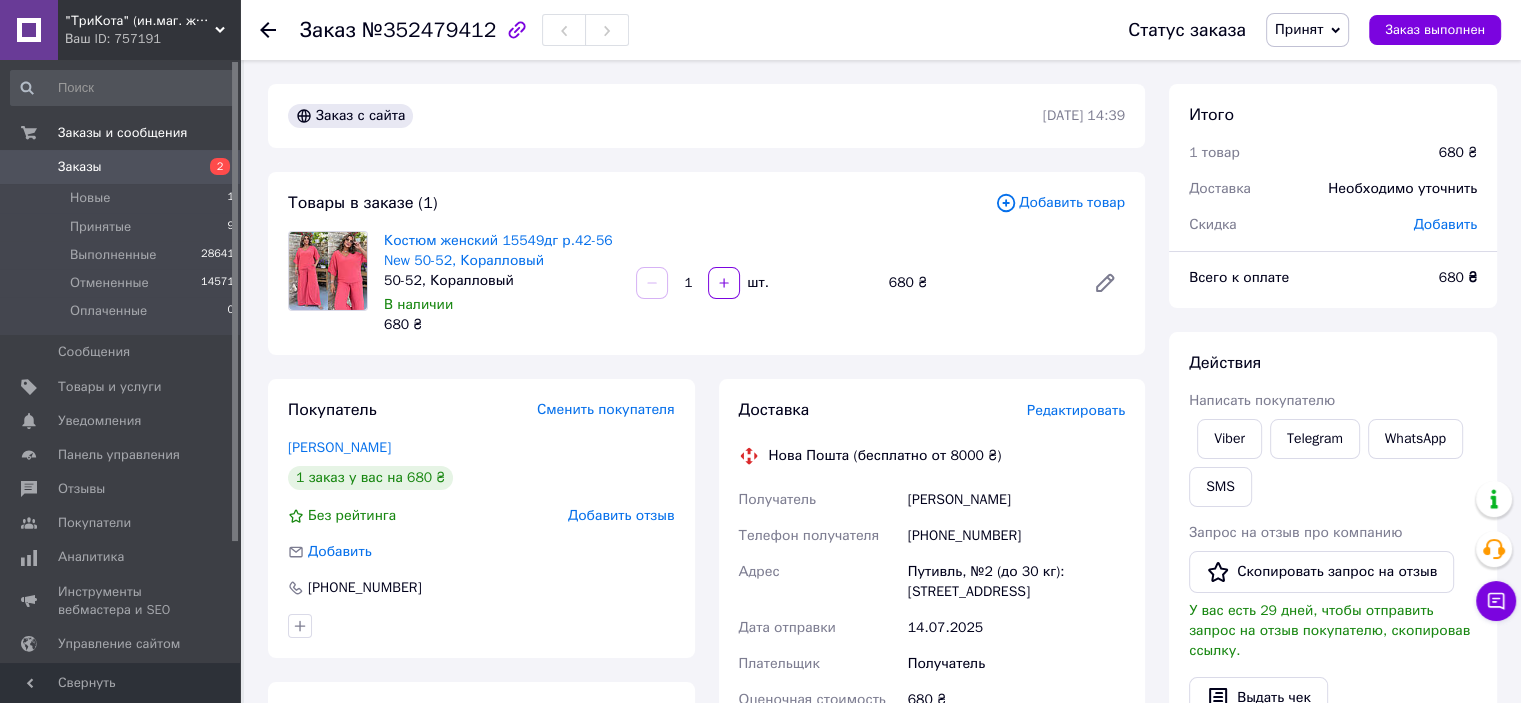 click 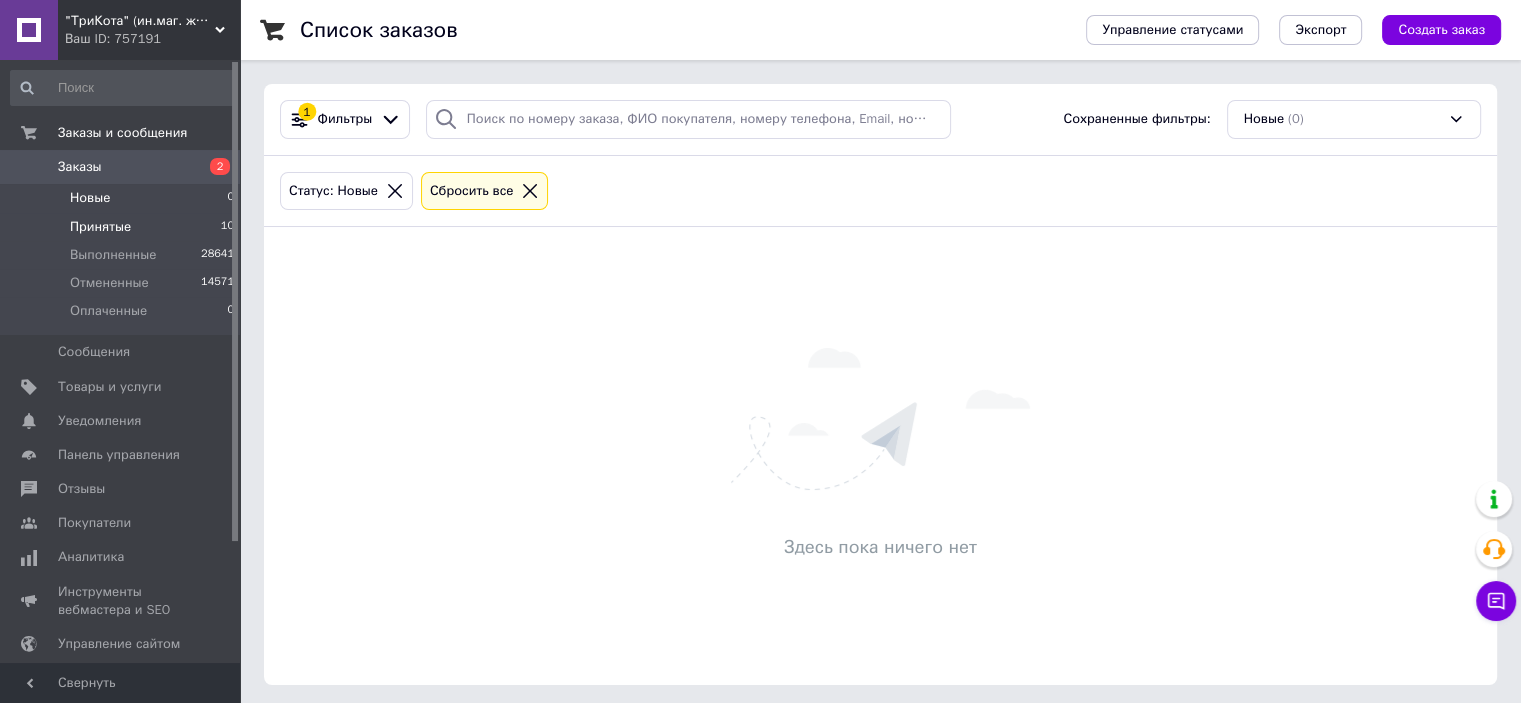 click on "Принятые 10" at bounding box center [123, 227] 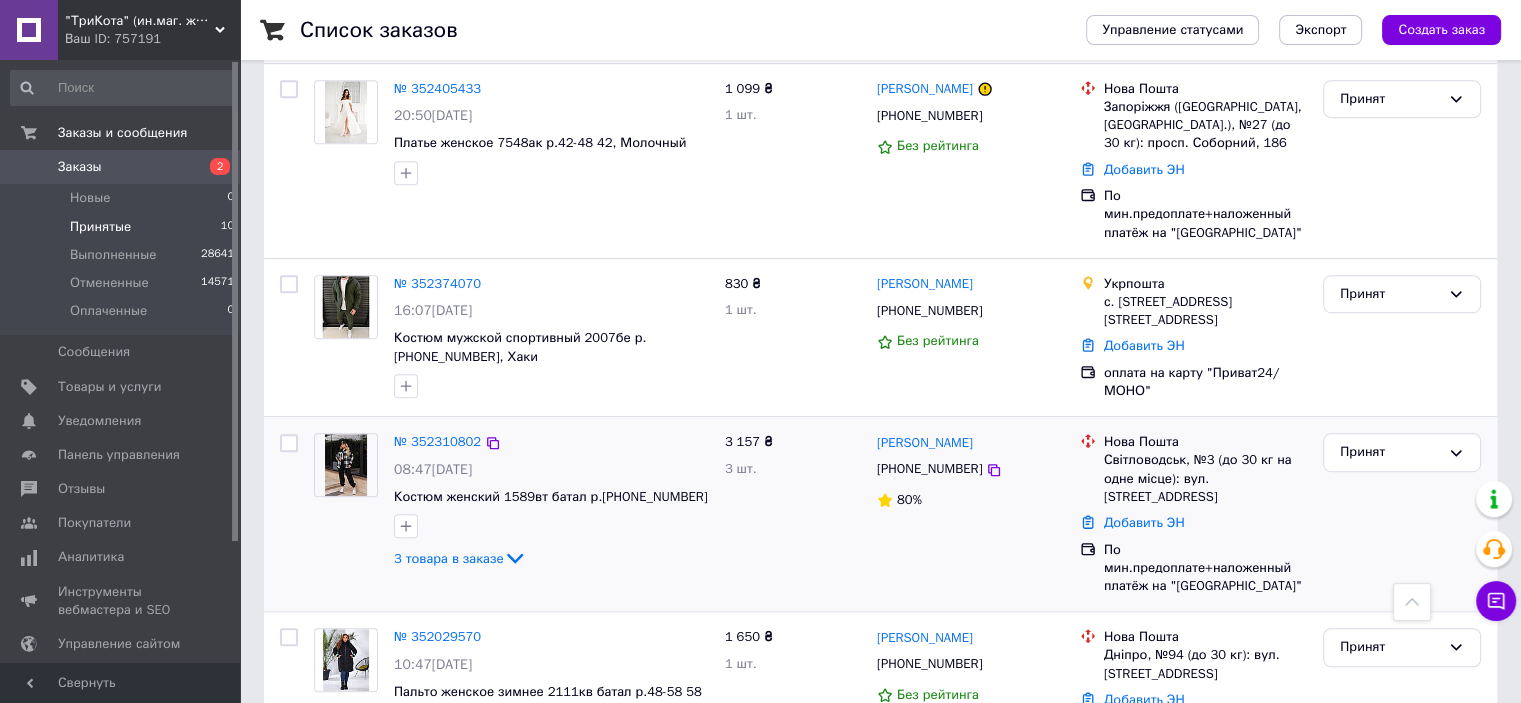 scroll, scrollTop: 1040, scrollLeft: 0, axis: vertical 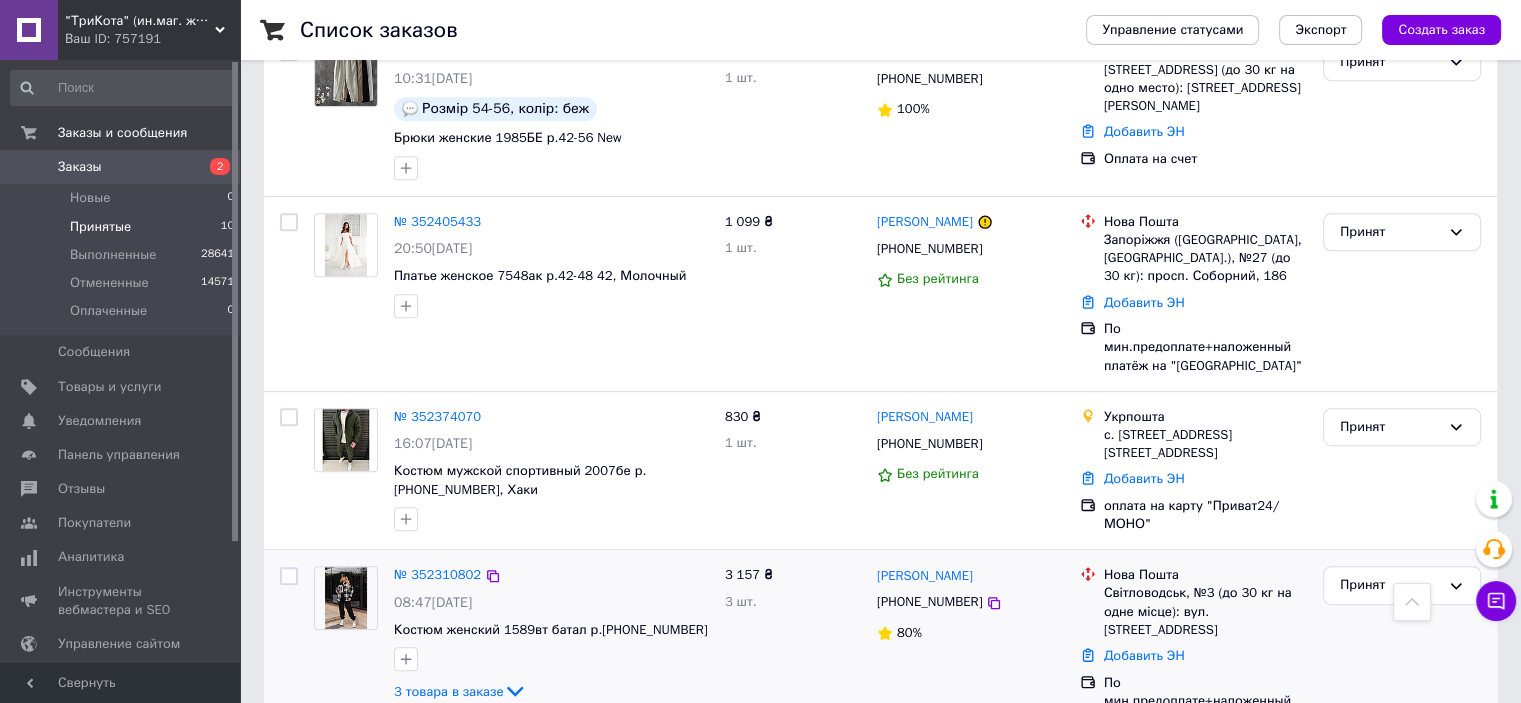click on "№ 352310802 08:47[DATE] Костюм женский 1589вт батал р.[PHONE_NUMBER] 3 товара в заказе" at bounding box center [551, 634] 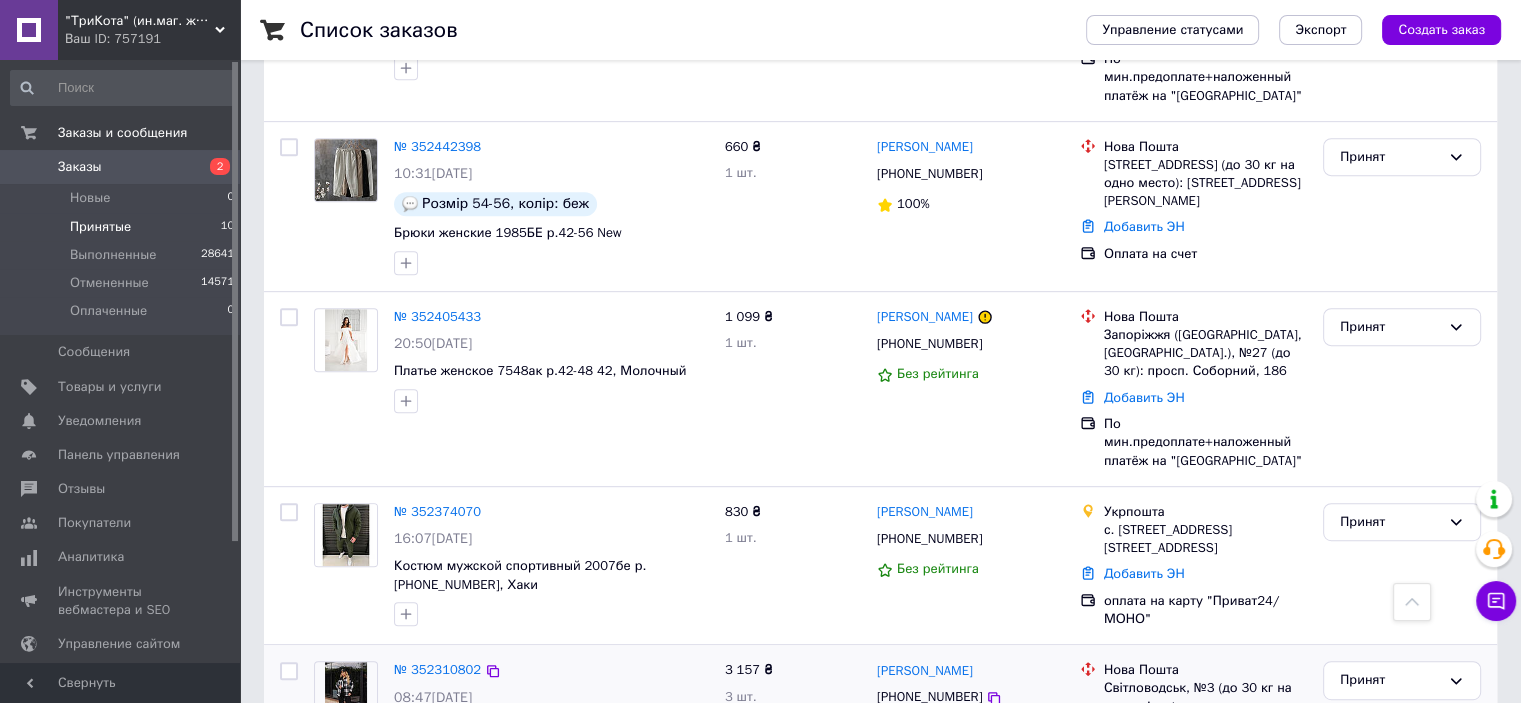 scroll, scrollTop: 907, scrollLeft: 0, axis: vertical 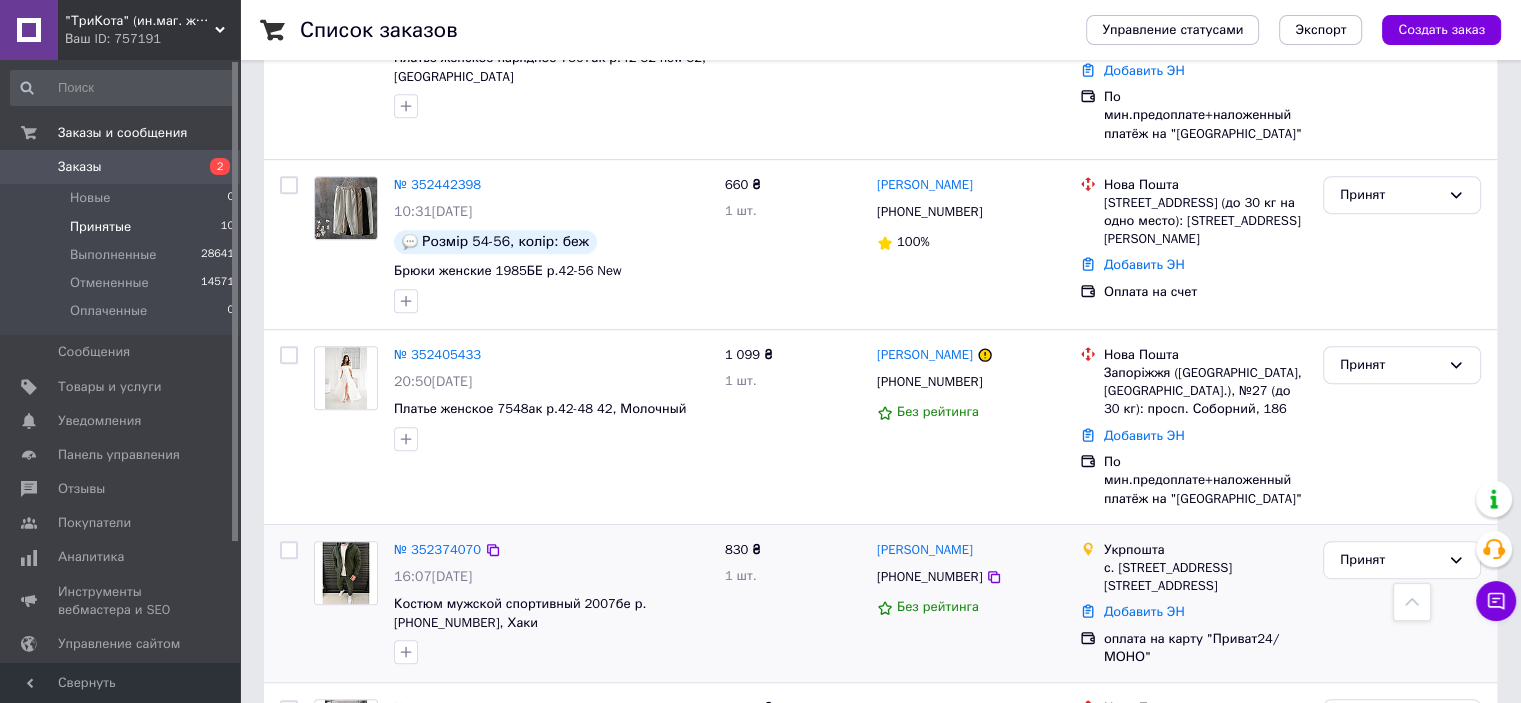 click on "830 ₴ 1 шт." at bounding box center (793, 604) 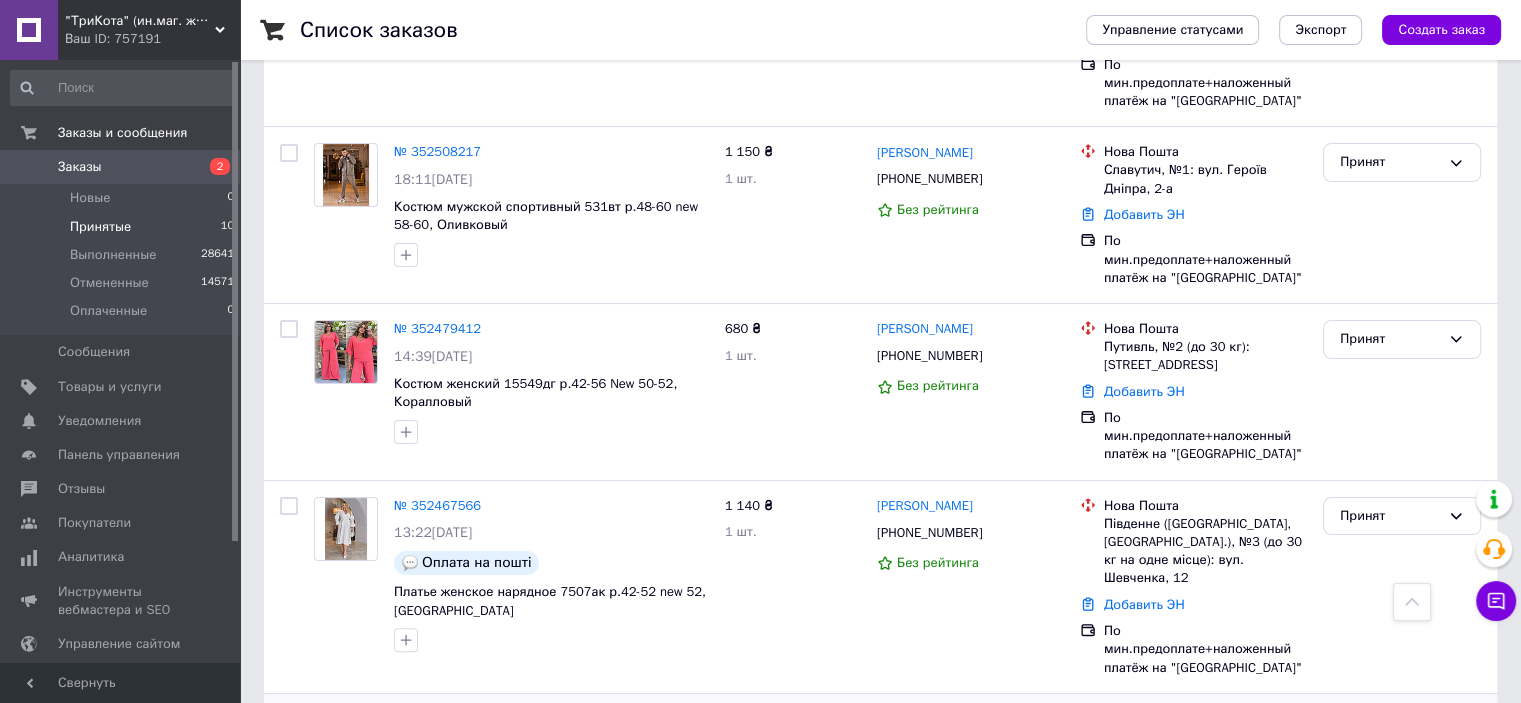 scroll, scrollTop: 240, scrollLeft: 0, axis: vertical 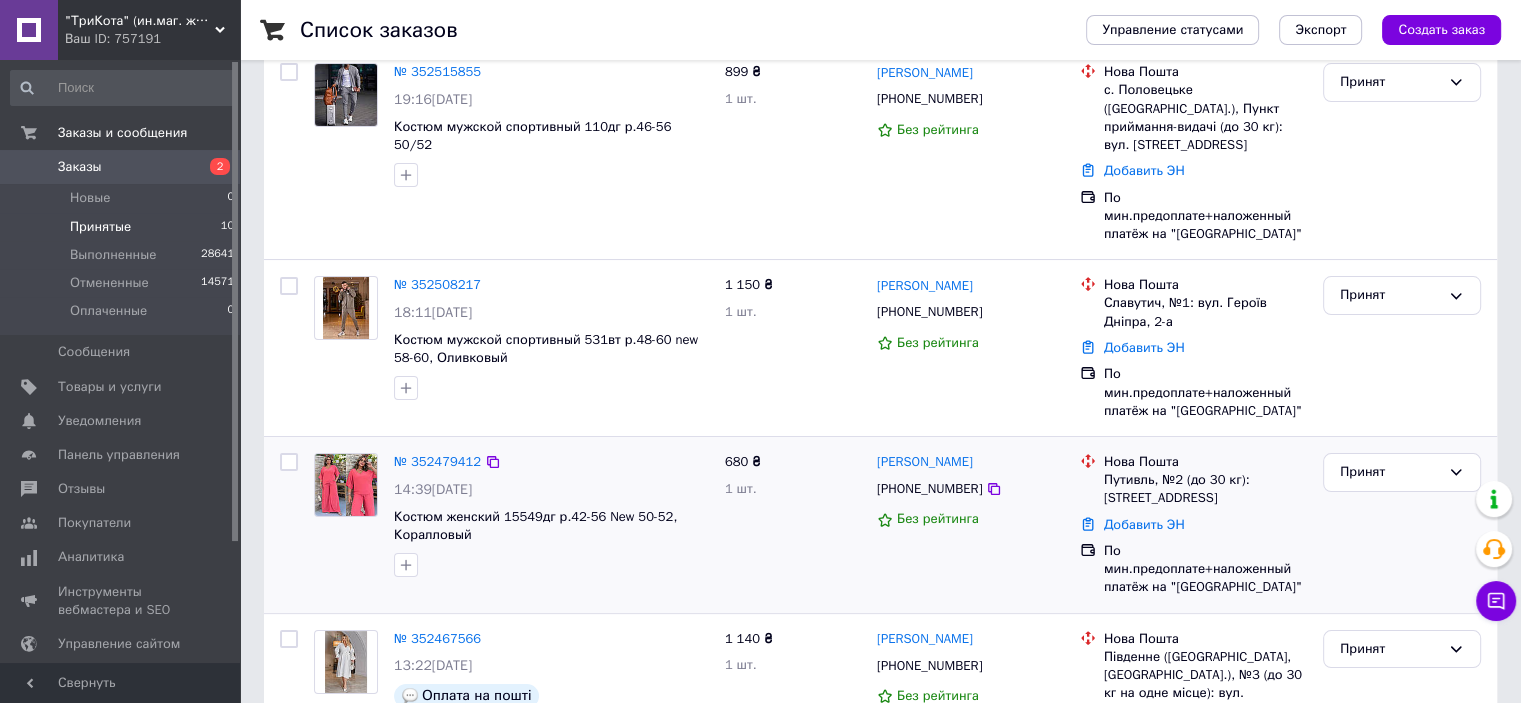 click at bounding box center [551, 565] 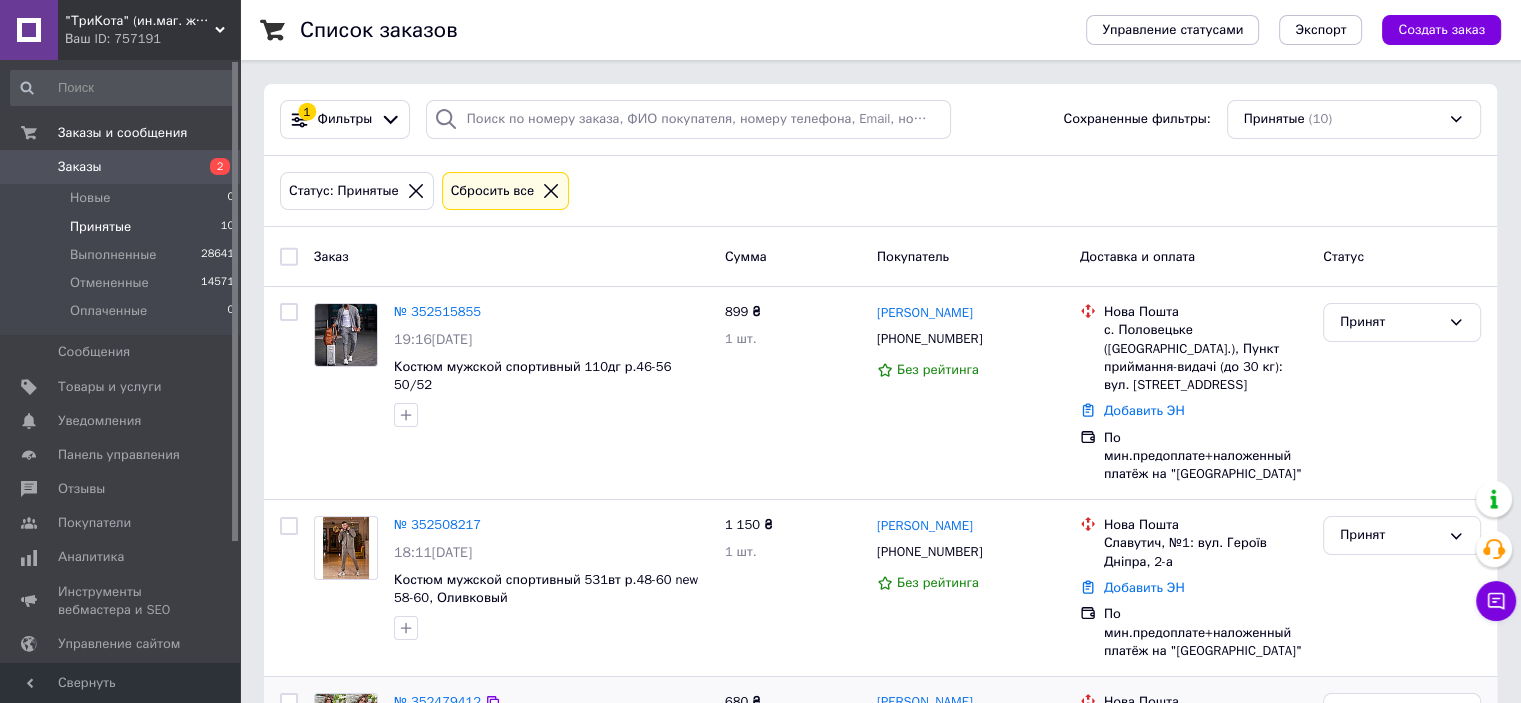 scroll, scrollTop: 0, scrollLeft: 0, axis: both 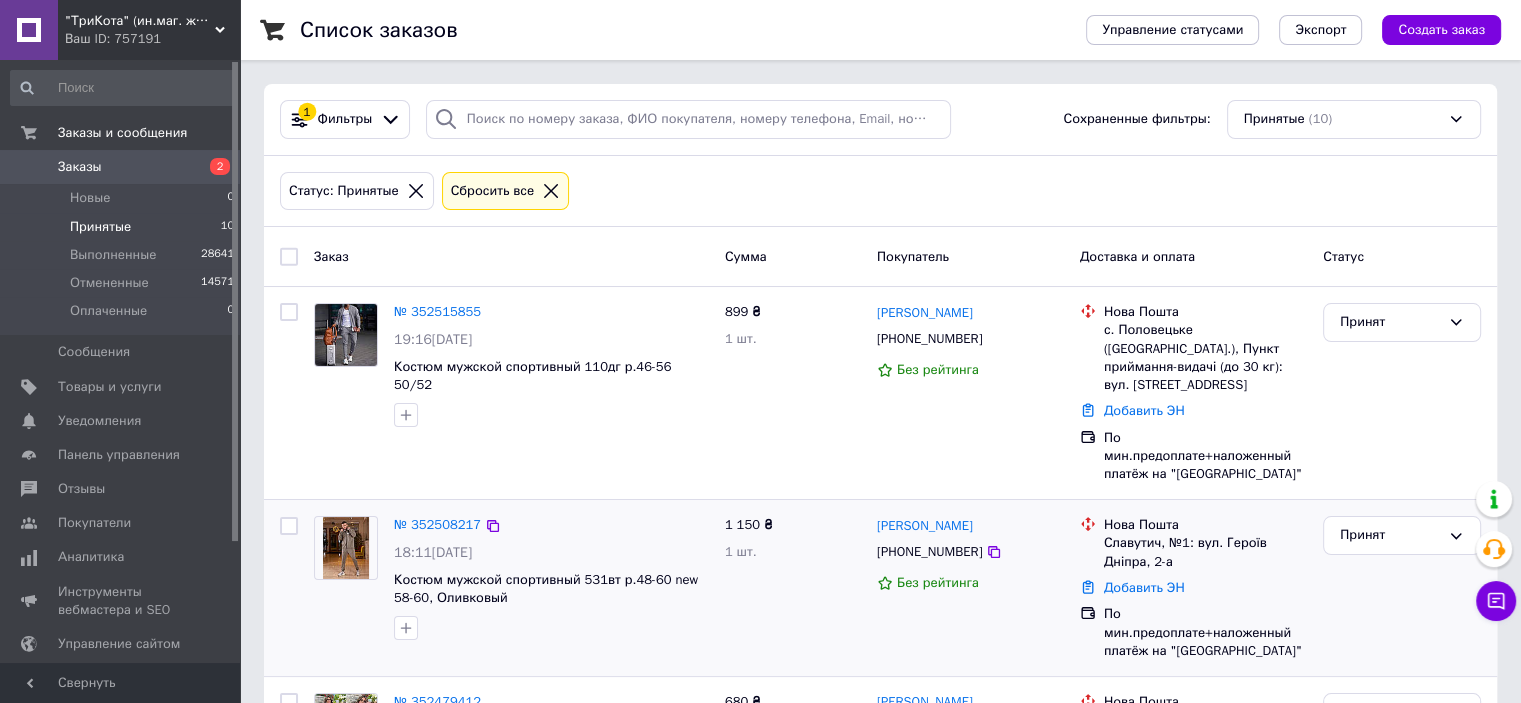 click on "№ 352508217" at bounding box center [551, 525] 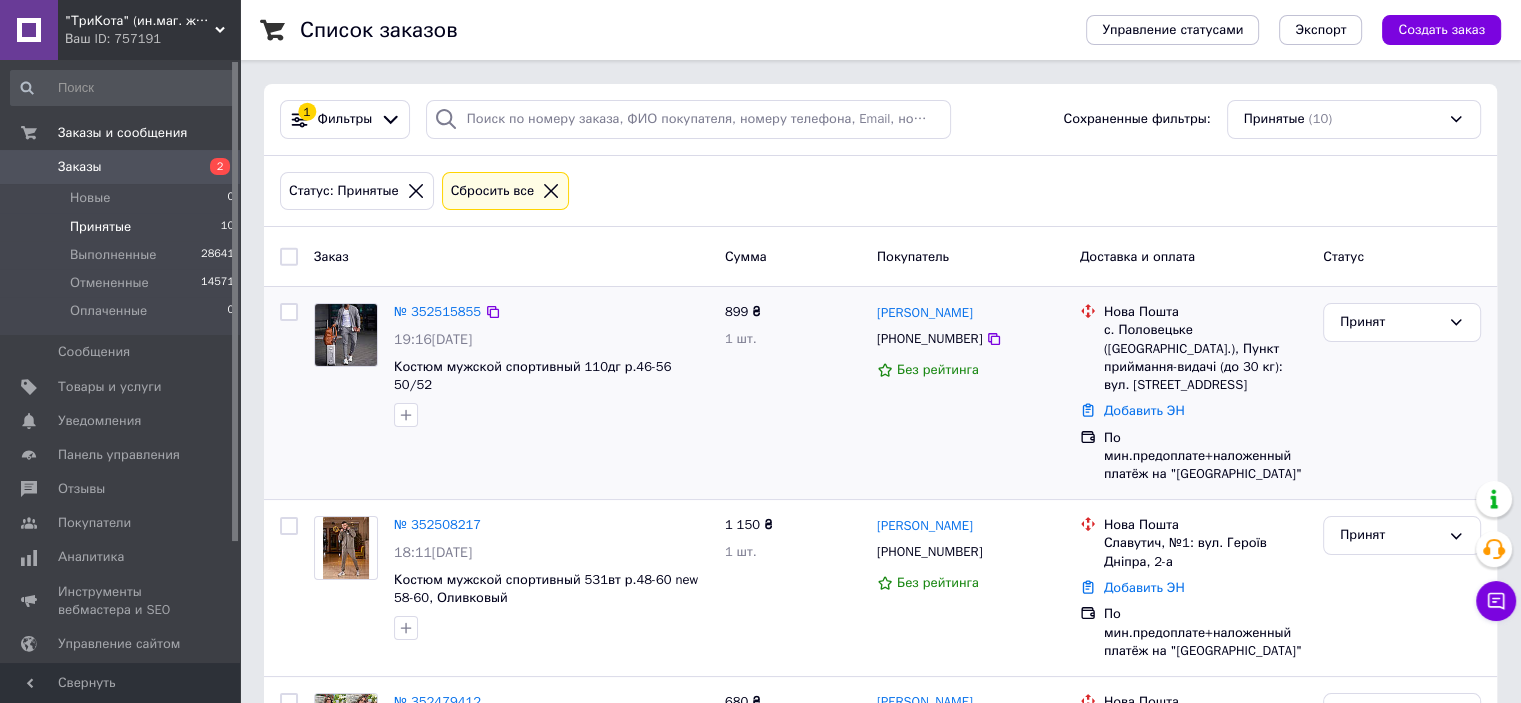 click on "№ 352515855 19:16[DATE] Костюм мужской спортивный 110дг р.46-56 50/52" at bounding box center [511, 393] 